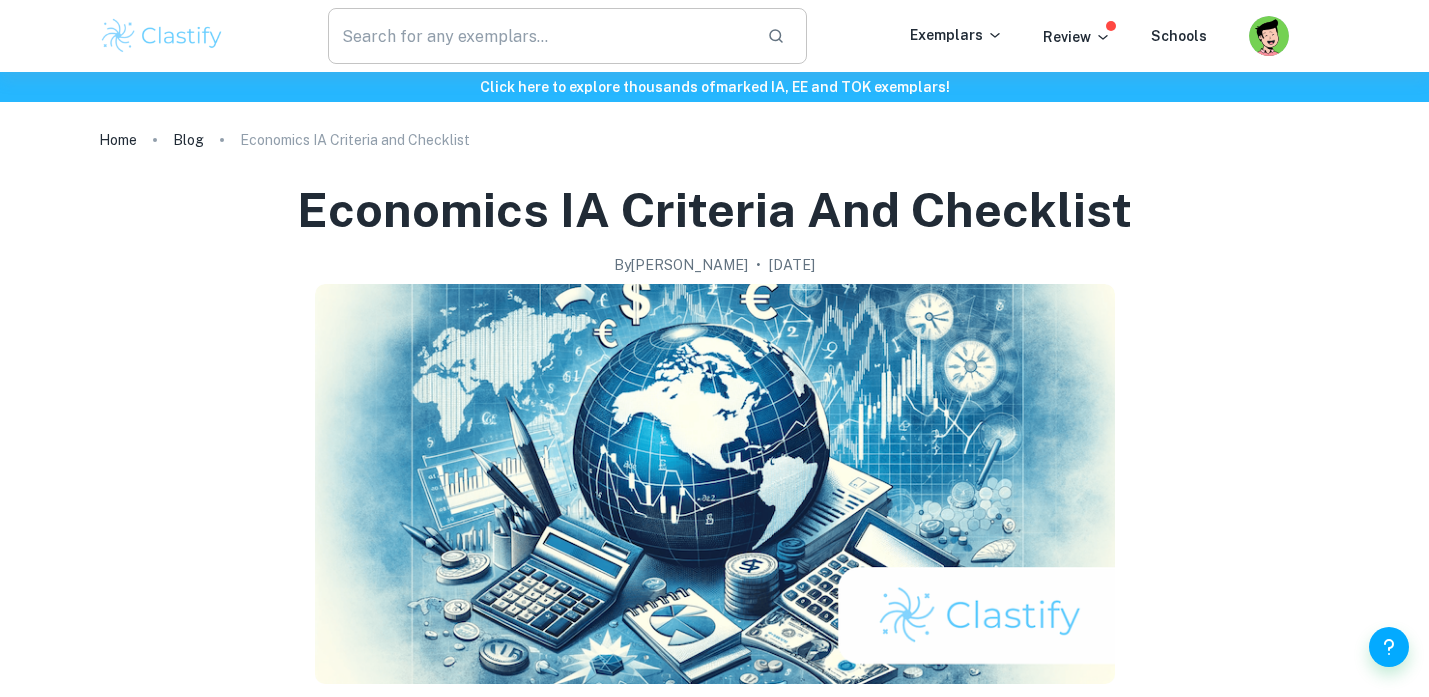 scroll, scrollTop: 0, scrollLeft: 0, axis: both 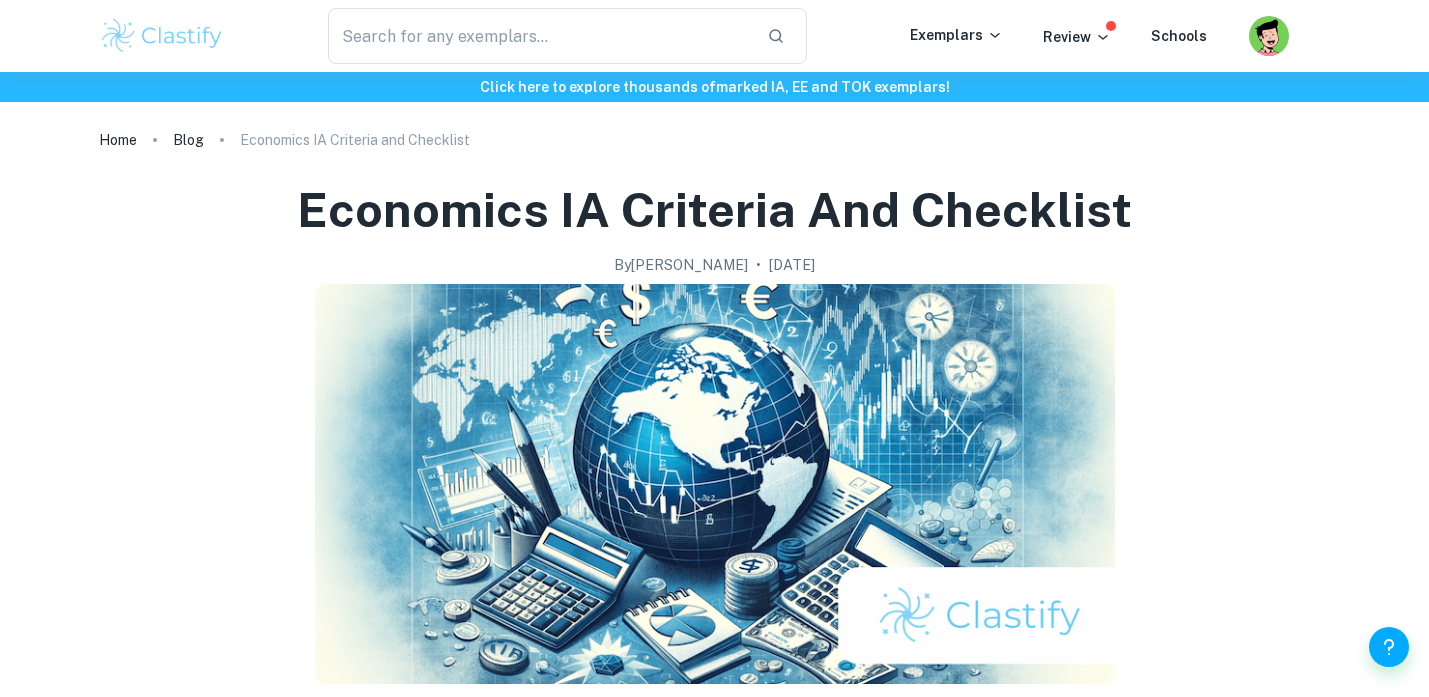 click at bounding box center (162, 36) 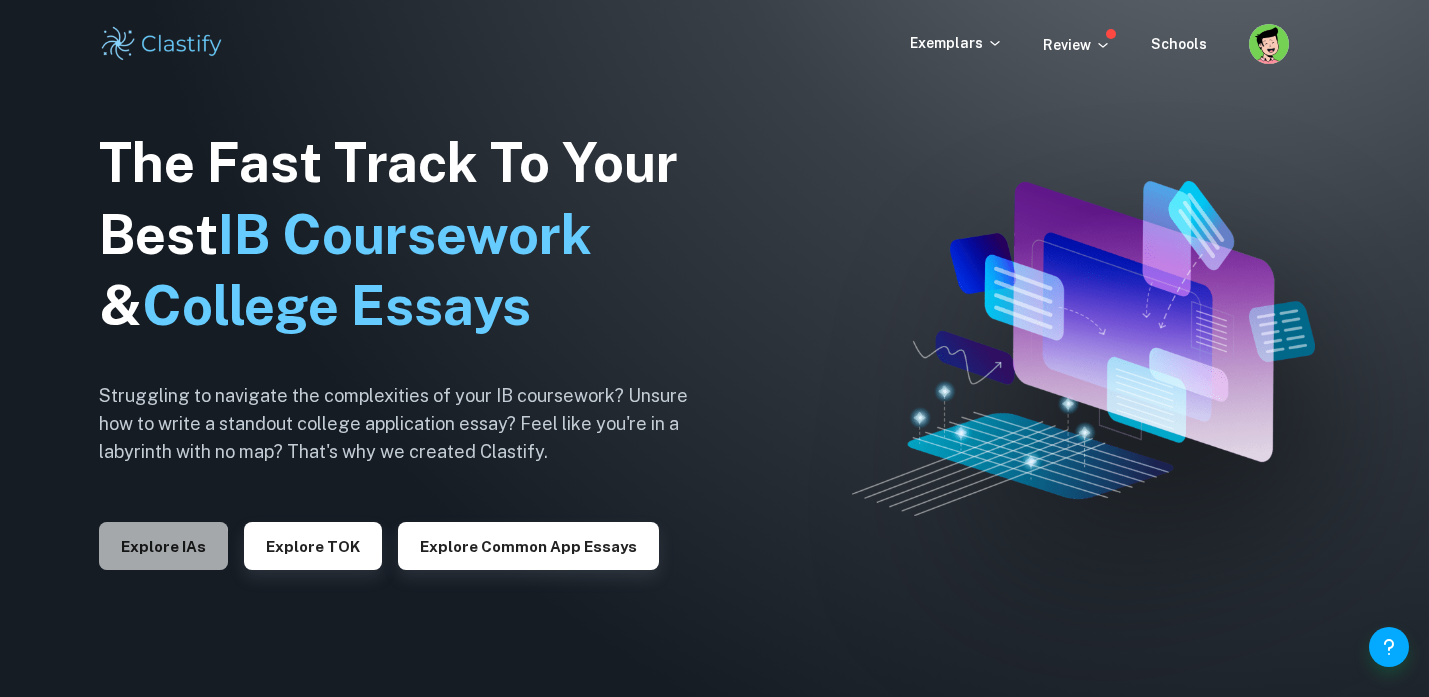 click on "Explore IAs" at bounding box center (163, 546) 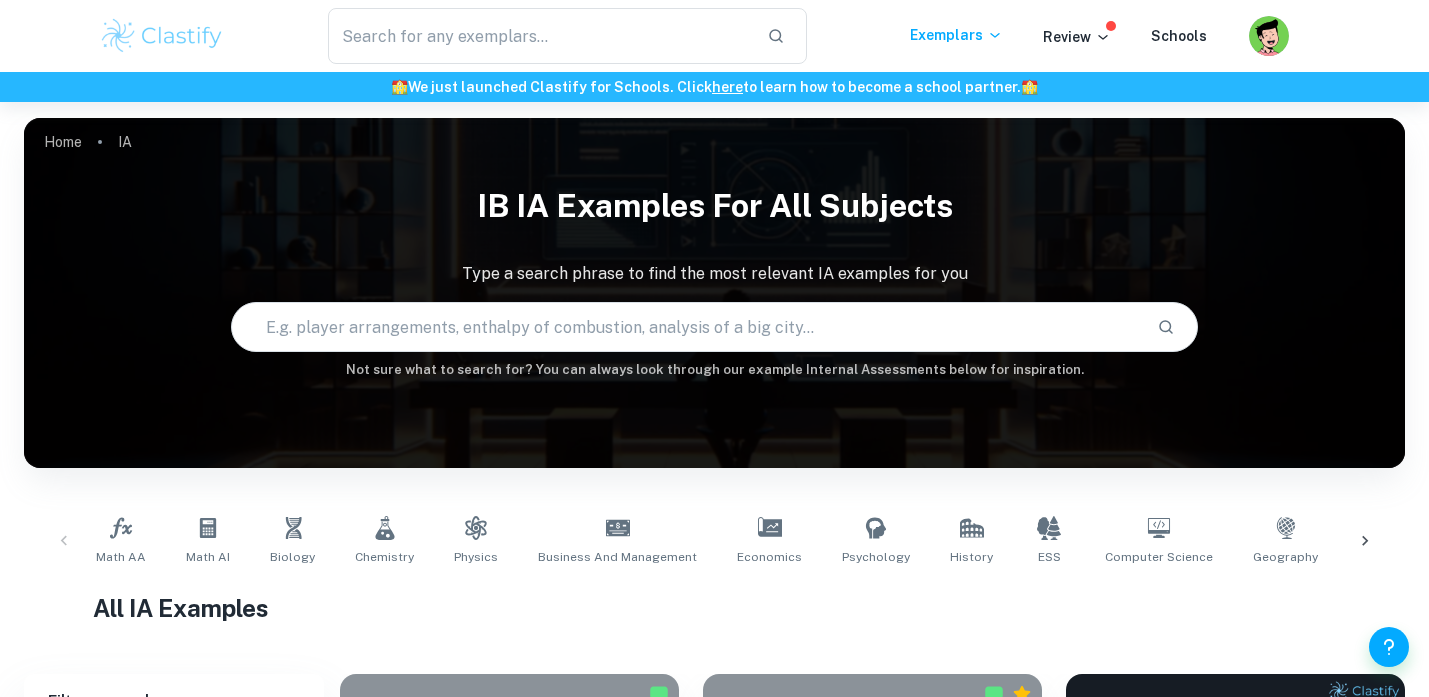 scroll, scrollTop: 312, scrollLeft: 0, axis: vertical 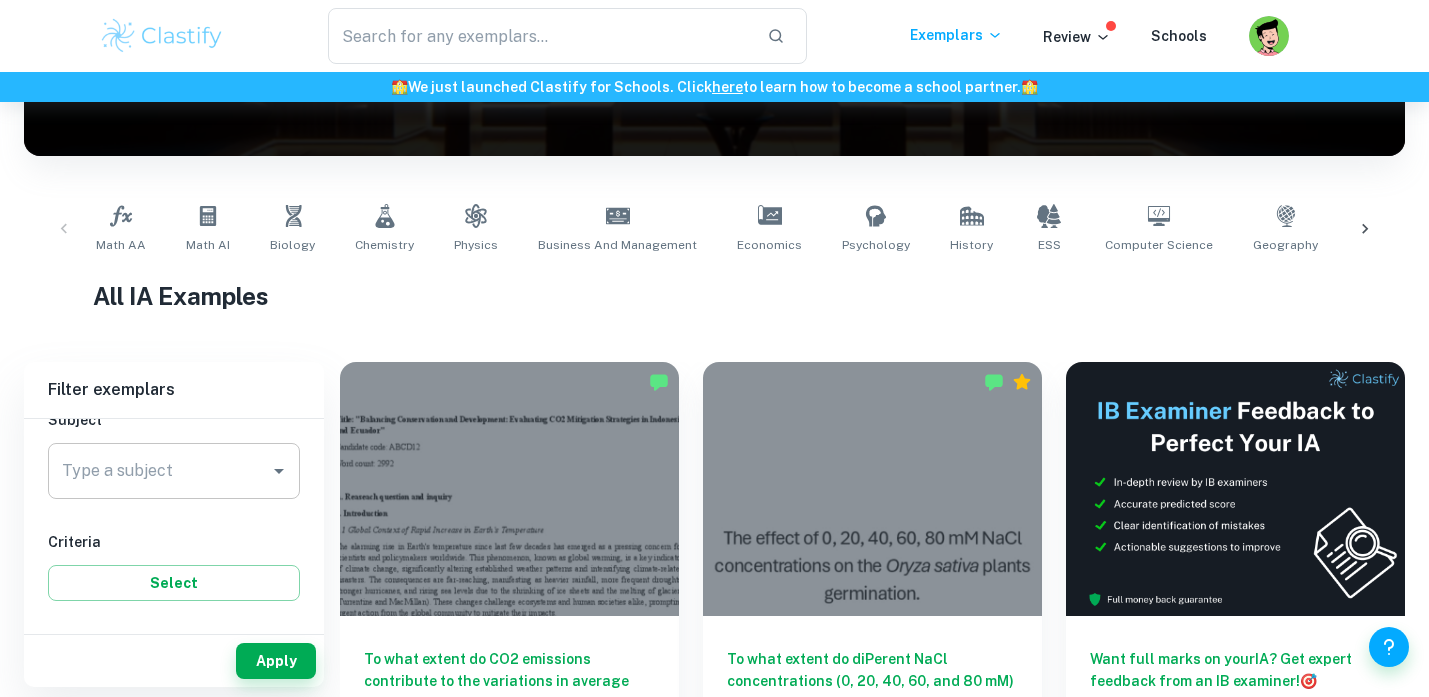click on "Type a subject" at bounding box center [159, 471] 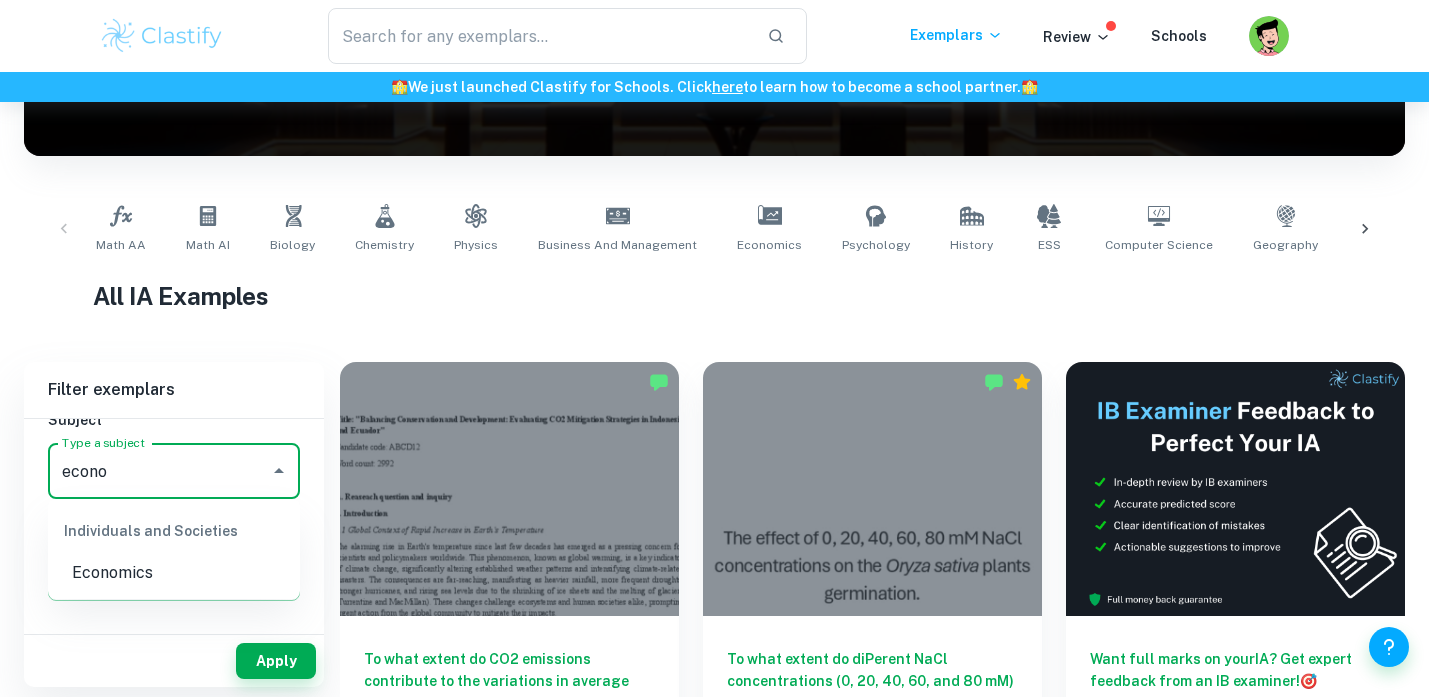 click on "Economics" at bounding box center [174, 573] 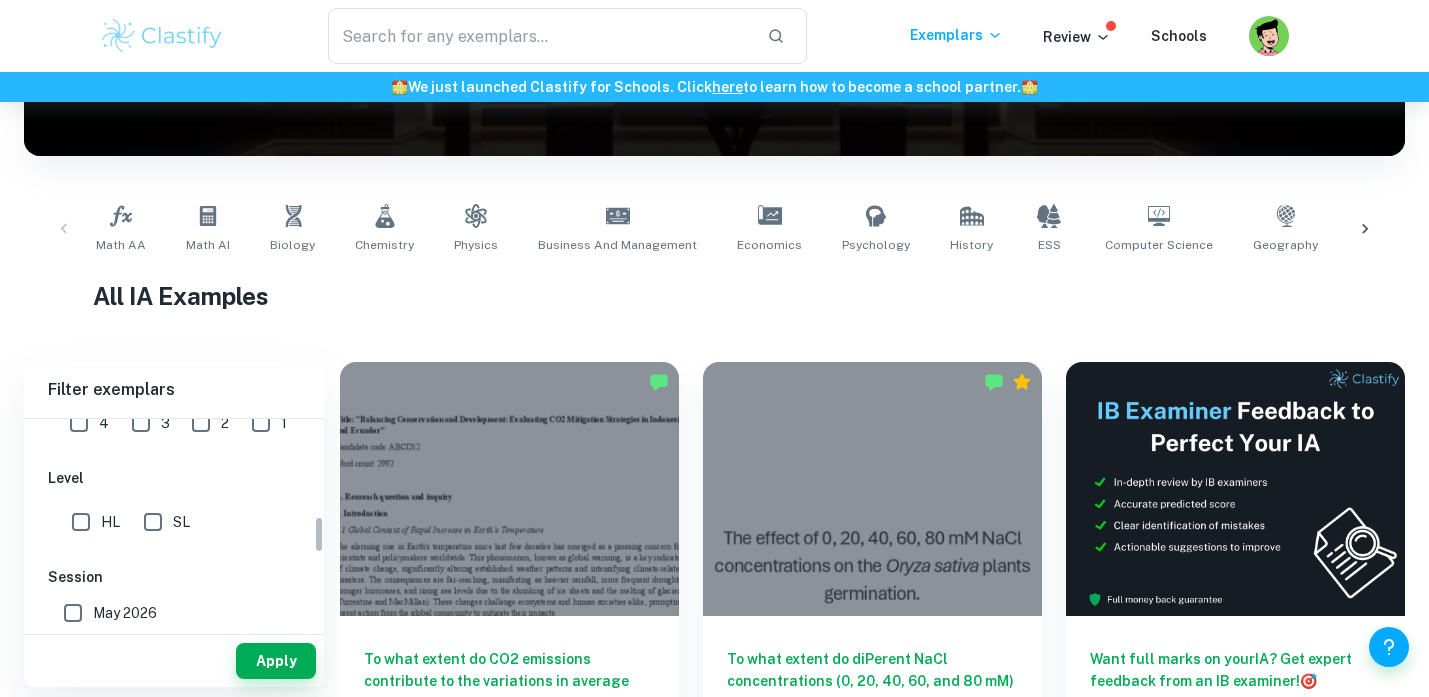 type on "Economics" 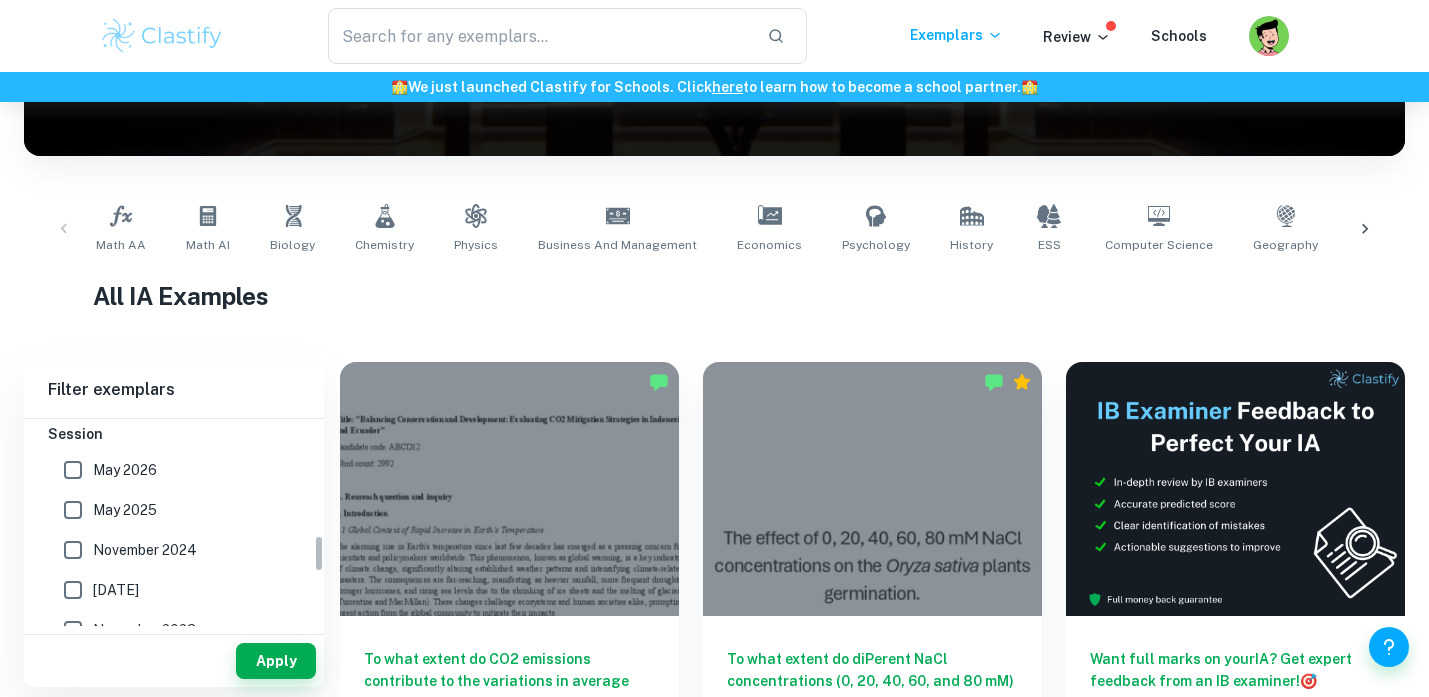 scroll, scrollTop: 697, scrollLeft: 0, axis: vertical 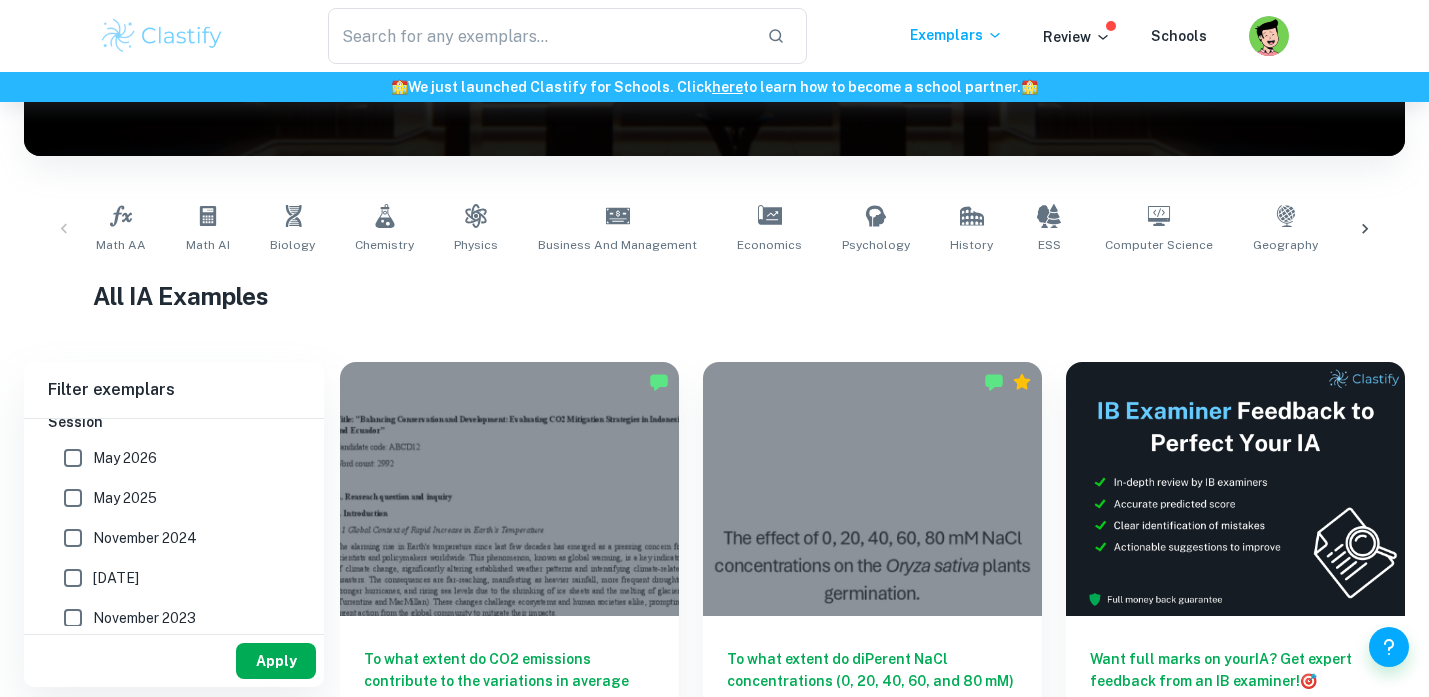click on "Apply" at bounding box center [276, 661] 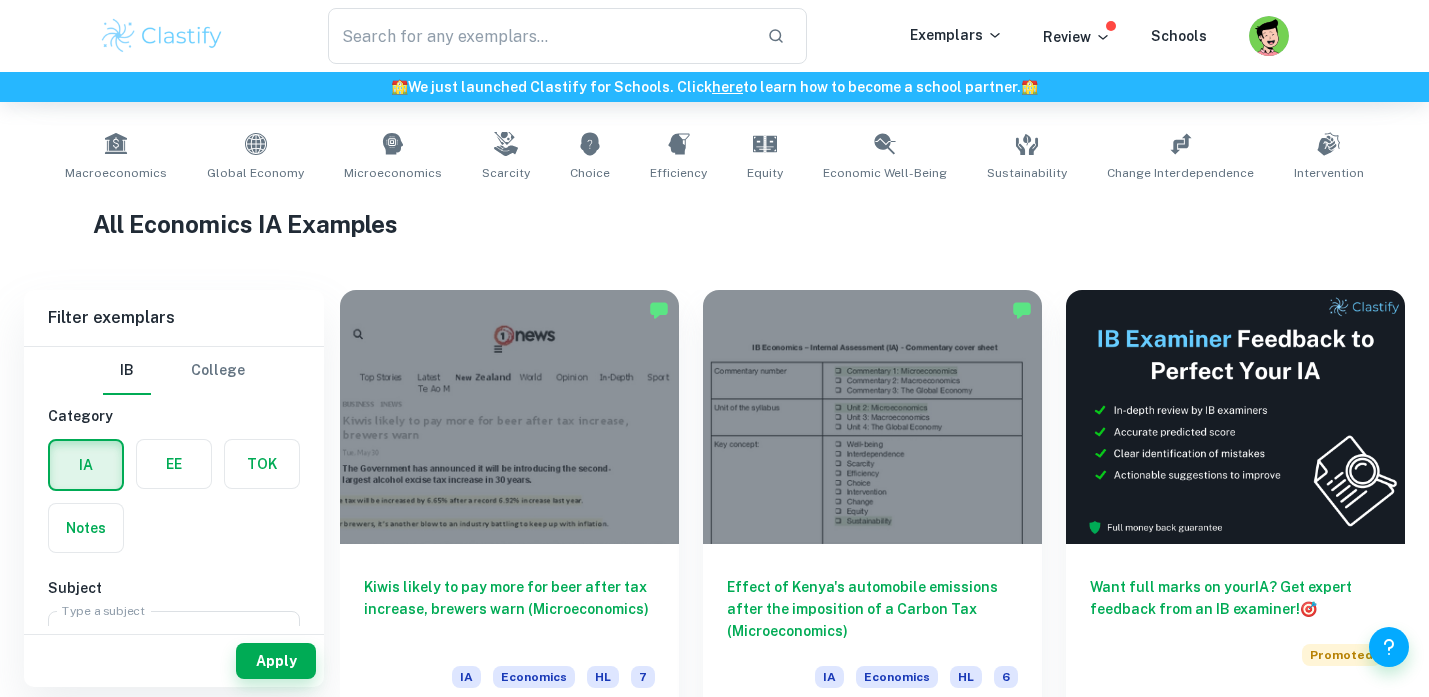 scroll, scrollTop: 387, scrollLeft: 0, axis: vertical 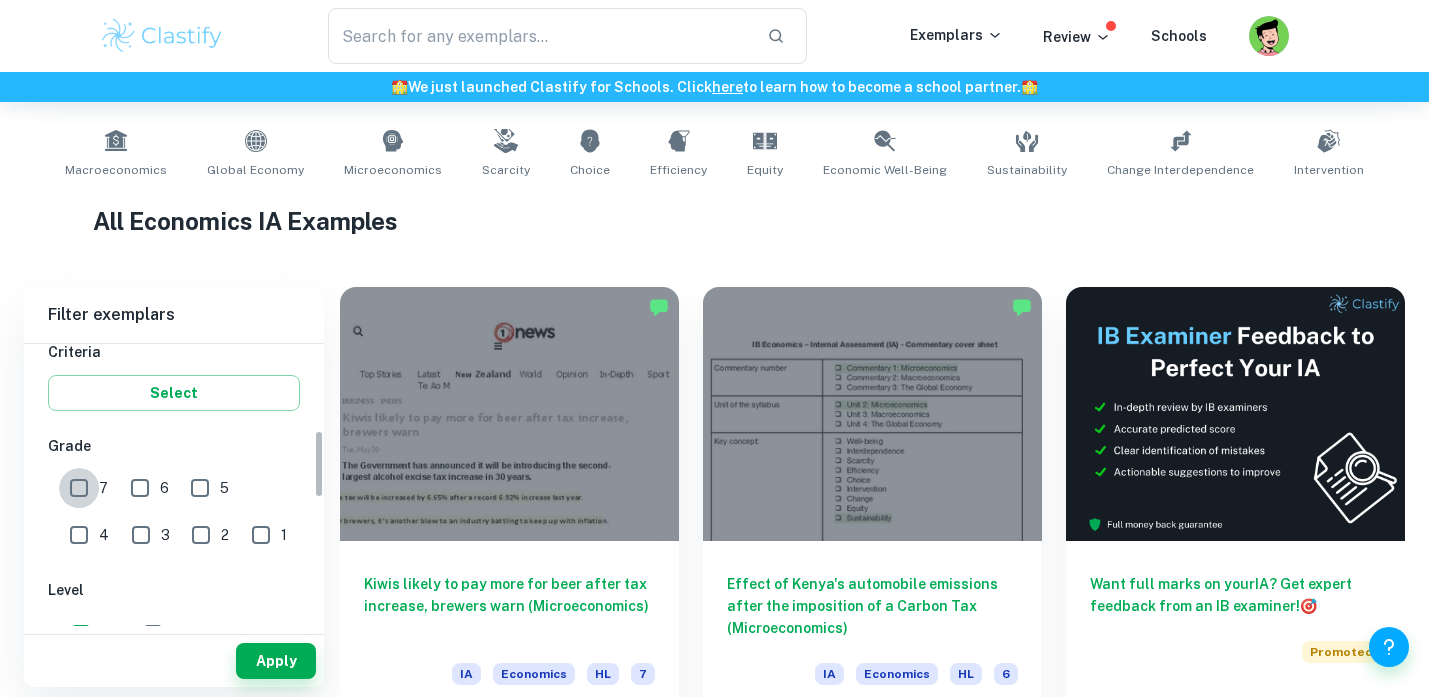 click on "7" at bounding box center (79, 488) 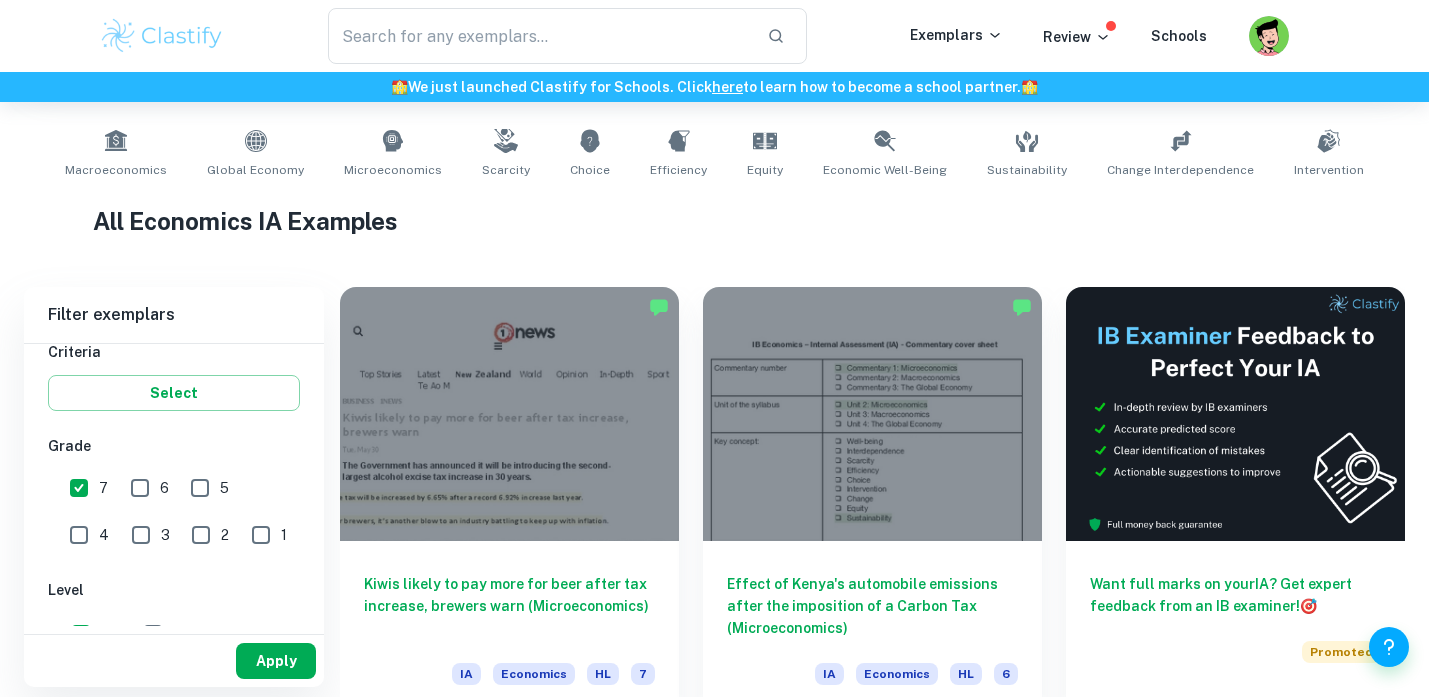 click on "Apply" at bounding box center (276, 661) 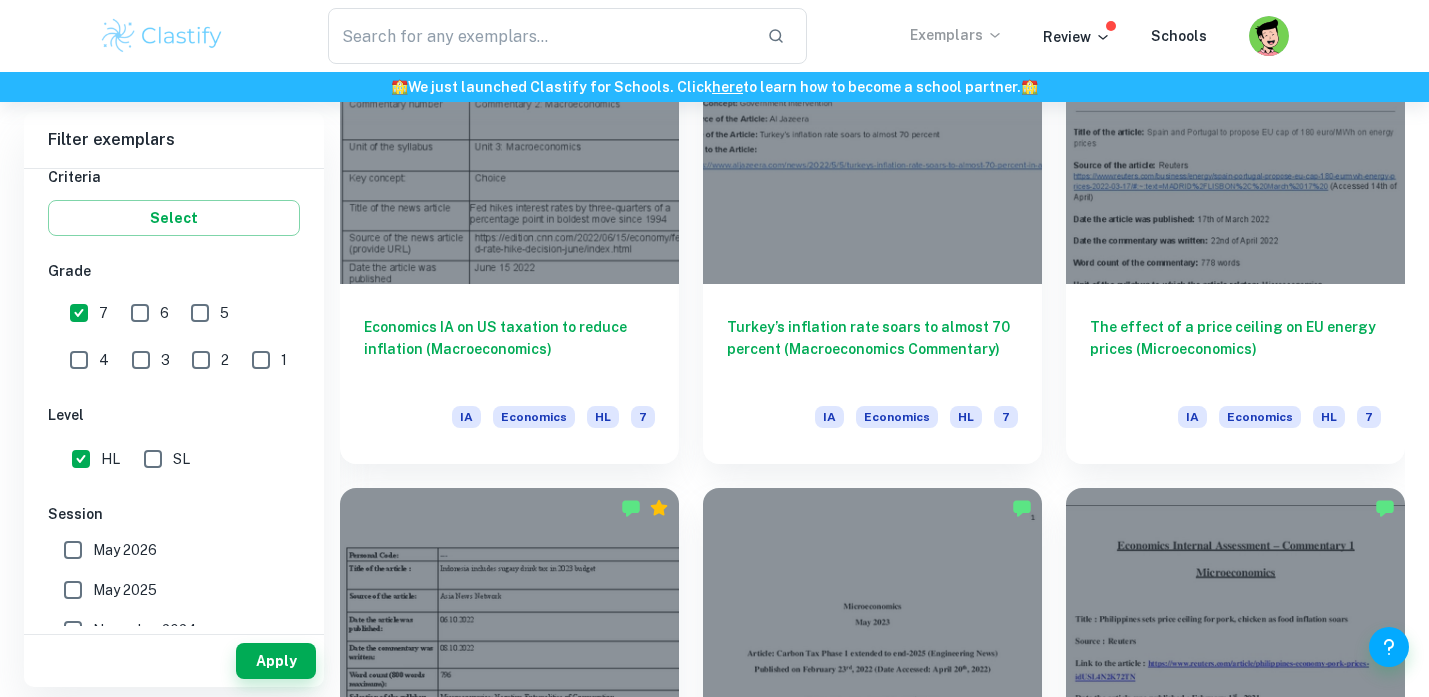 scroll, scrollTop: 2041, scrollLeft: 0, axis: vertical 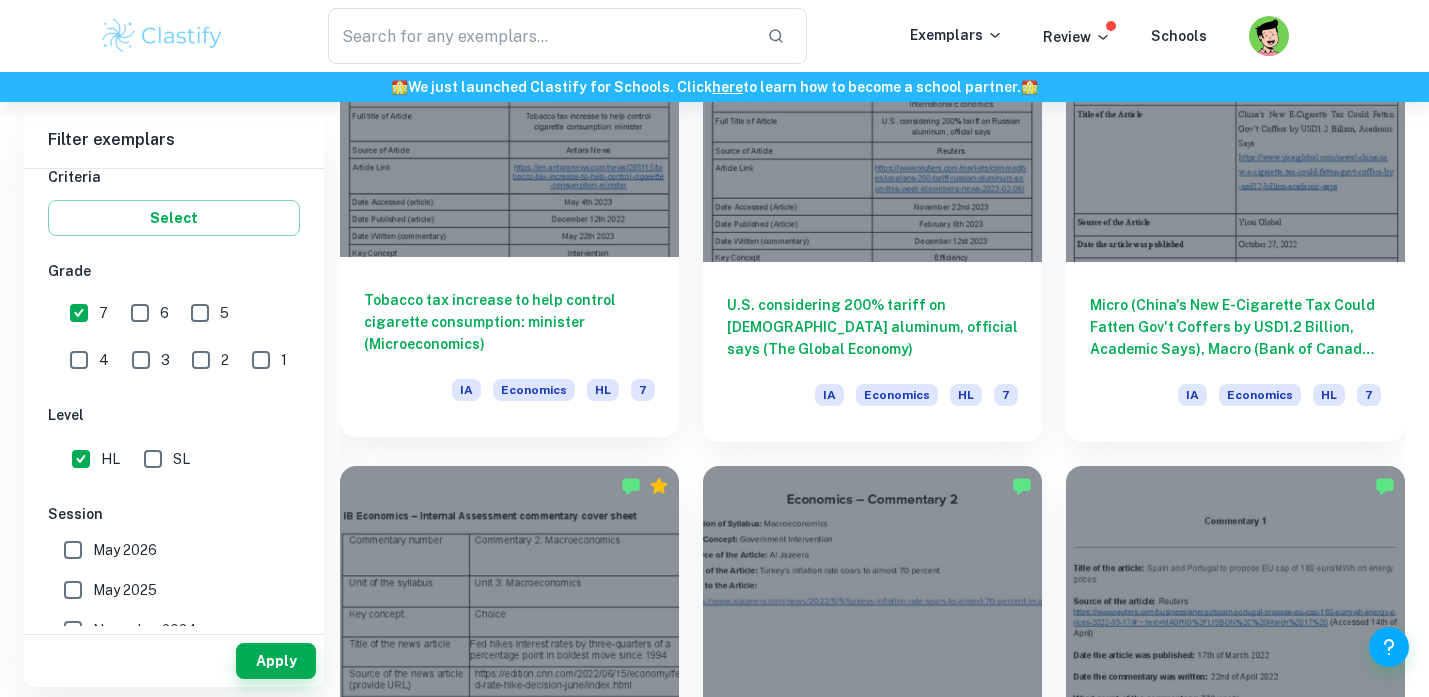 click on "Tobacco tax increase to help control
cigarette consumption: minister (Microeconomics) IA Economics HL 7" at bounding box center [509, 347] 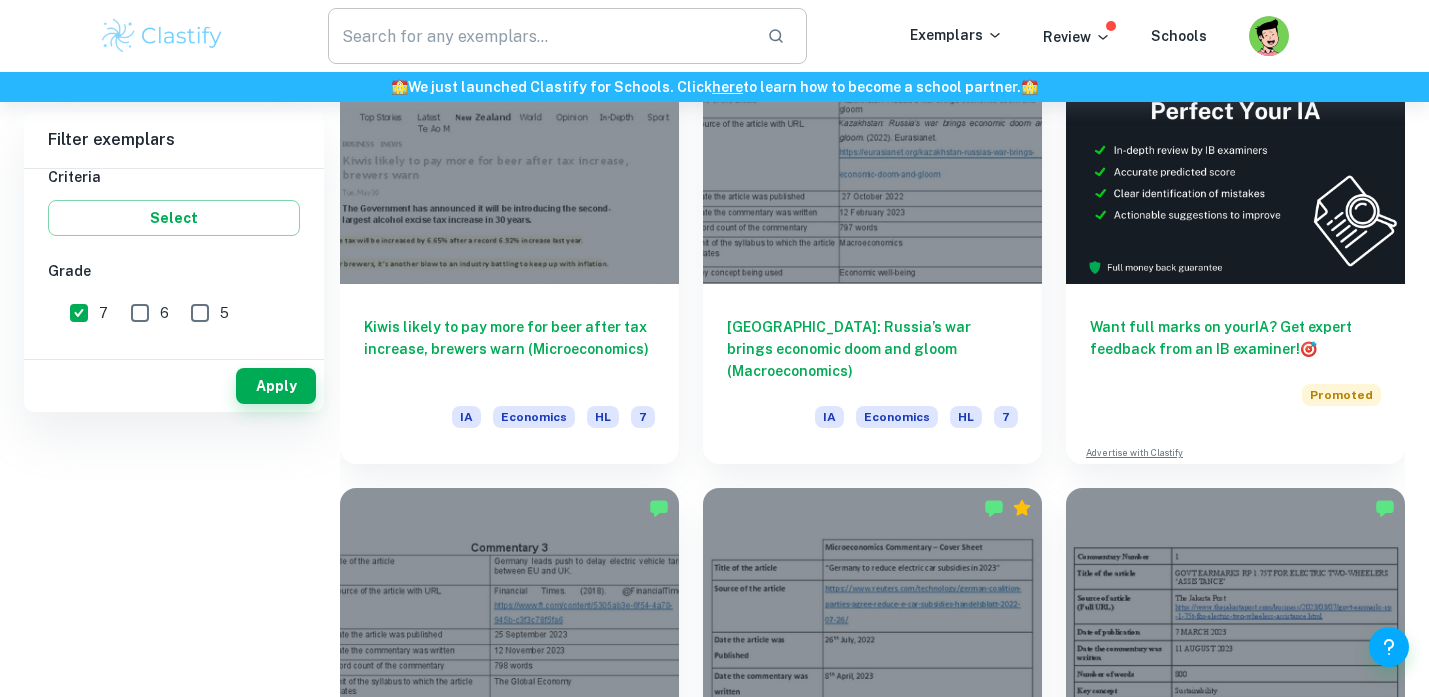 scroll, scrollTop: 208, scrollLeft: 0, axis: vertical 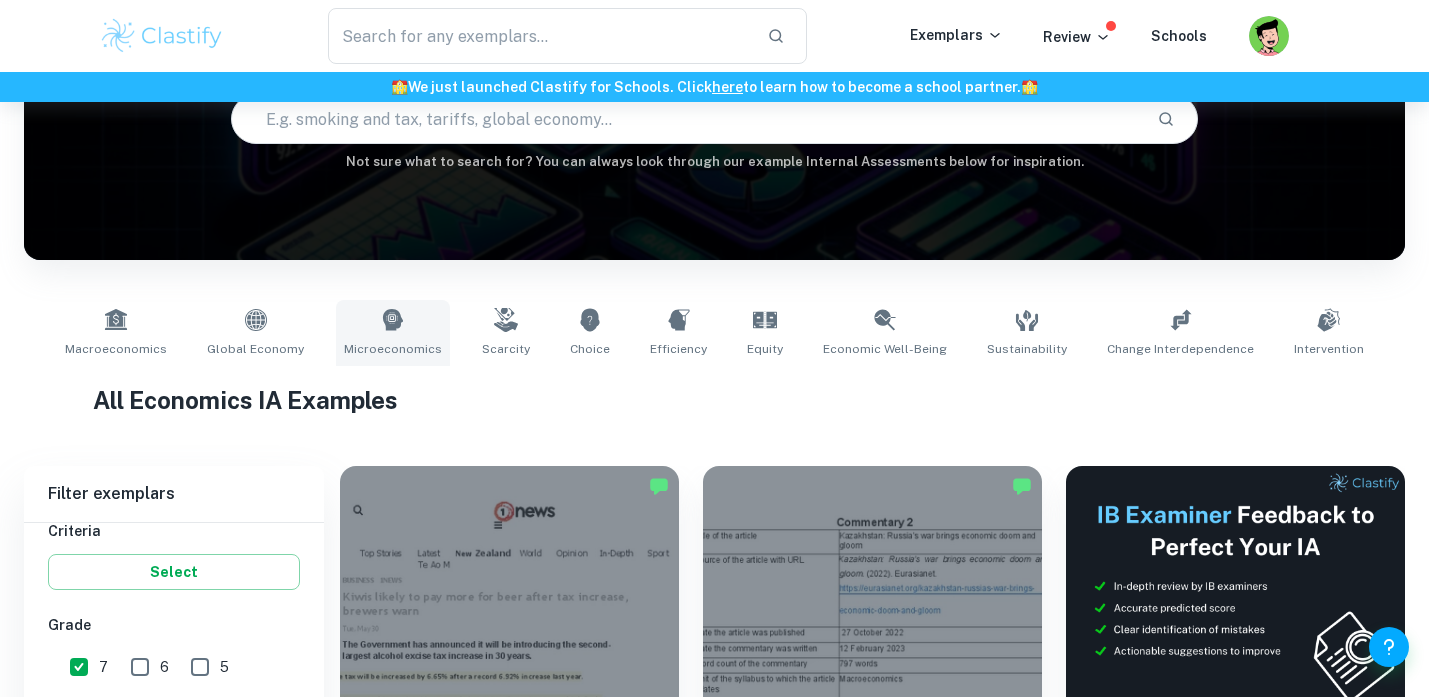 click 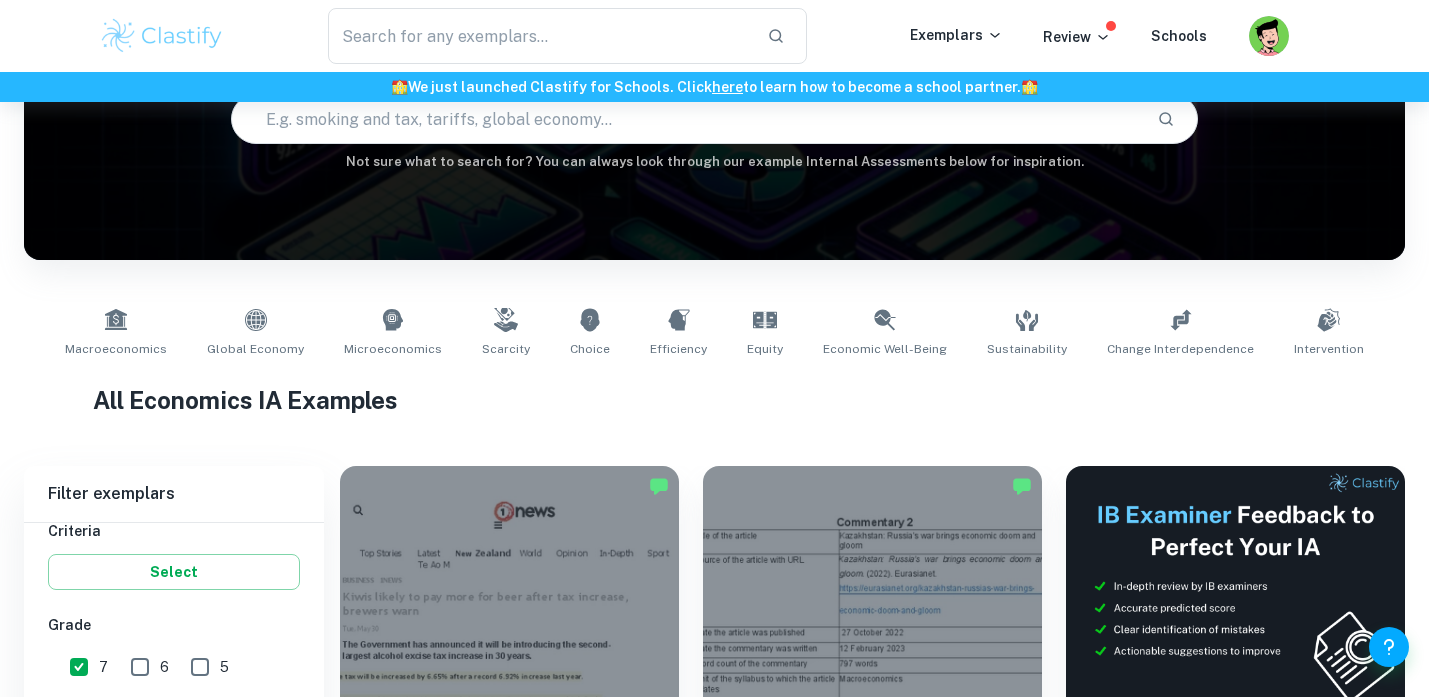 type on "Microeconomics" 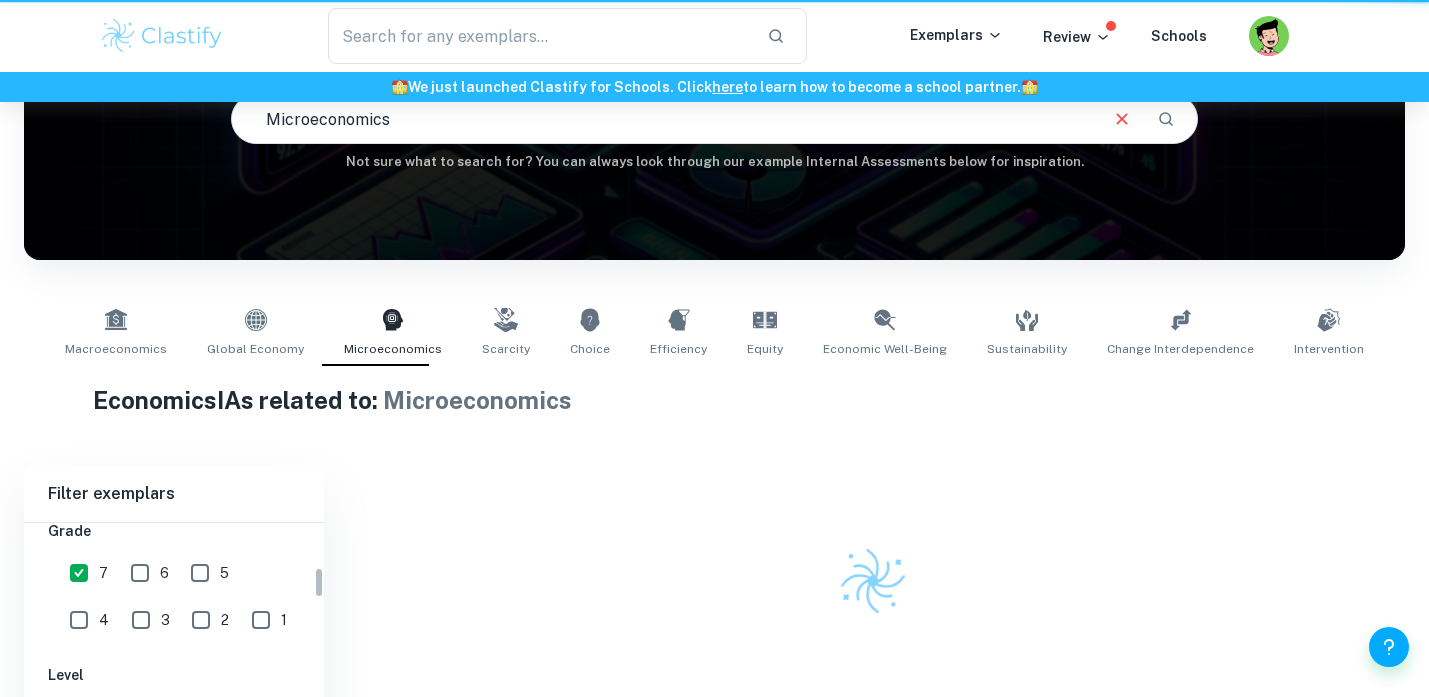 scroll, scrollTop: 0, scrollLeft: 0, axis: both 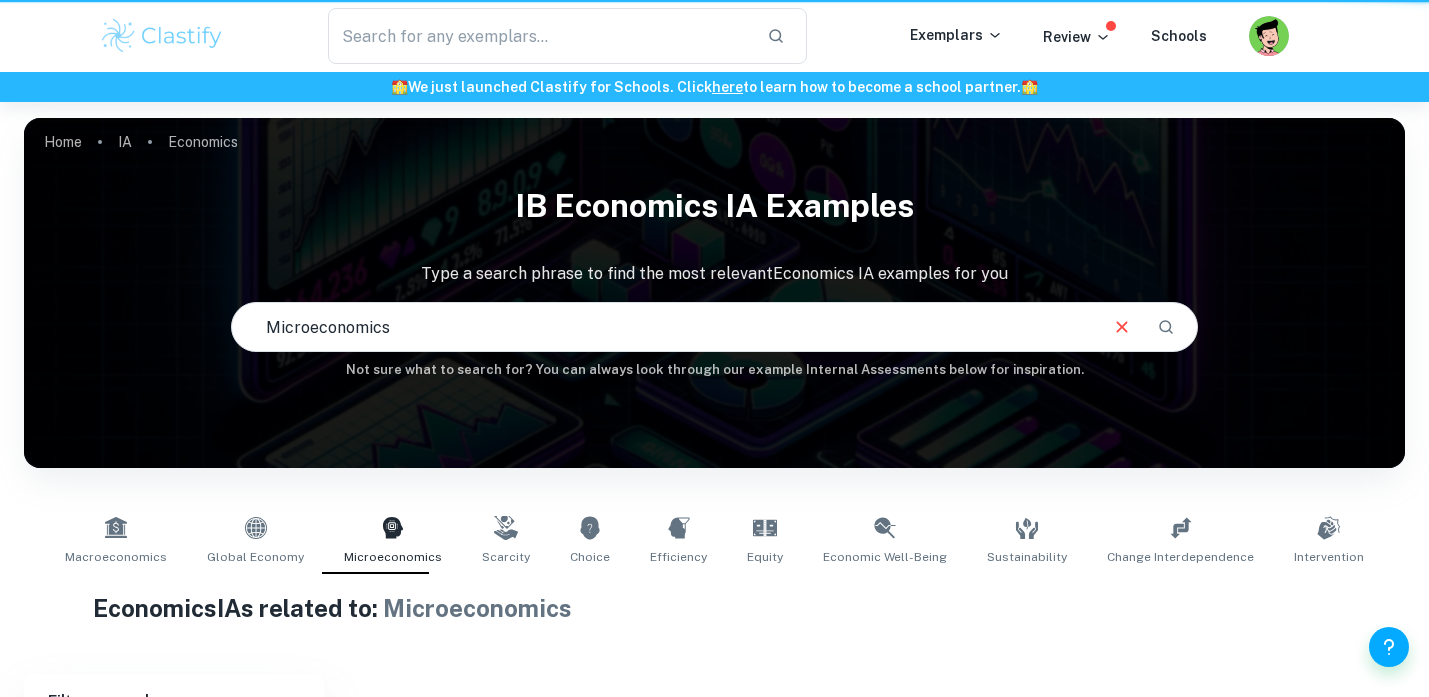 click on "Microeconomics" at bounding box center [663, 327] 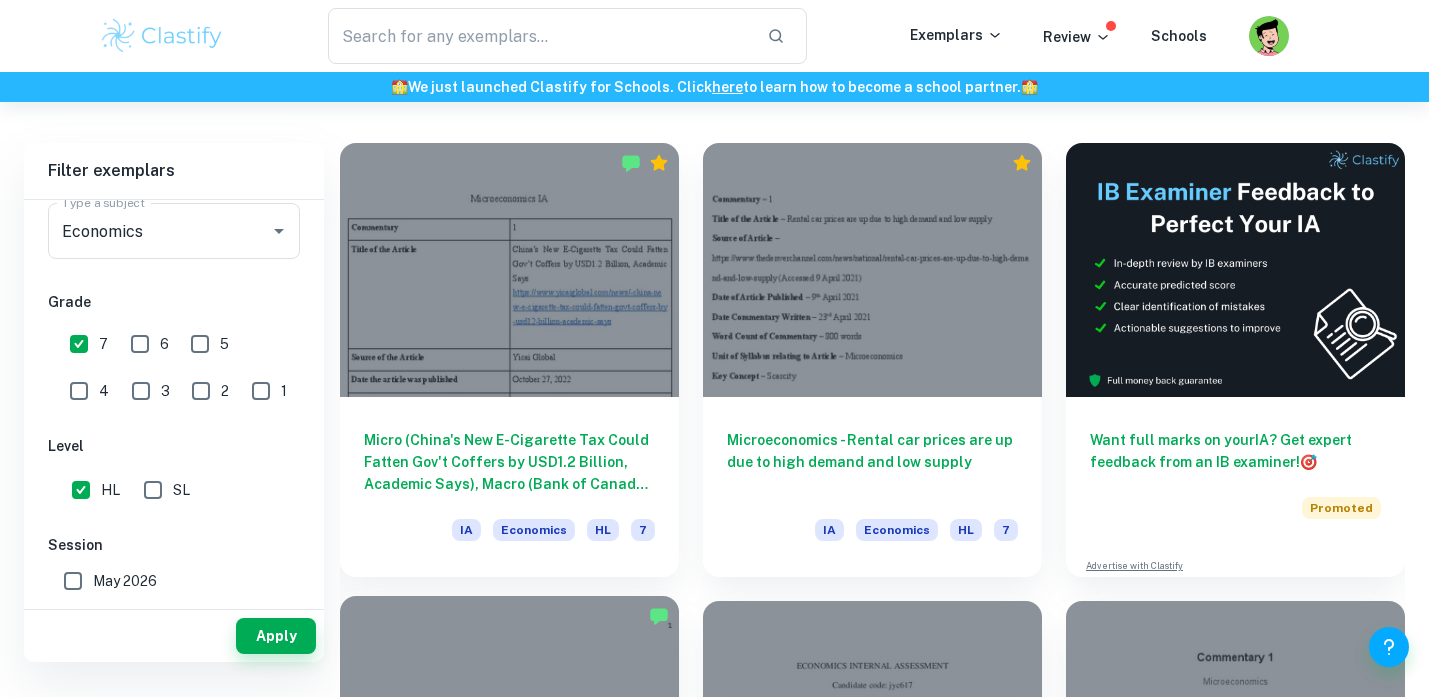 scroll, scrollTop: 506, scrollLeft: 0, axis: vertical 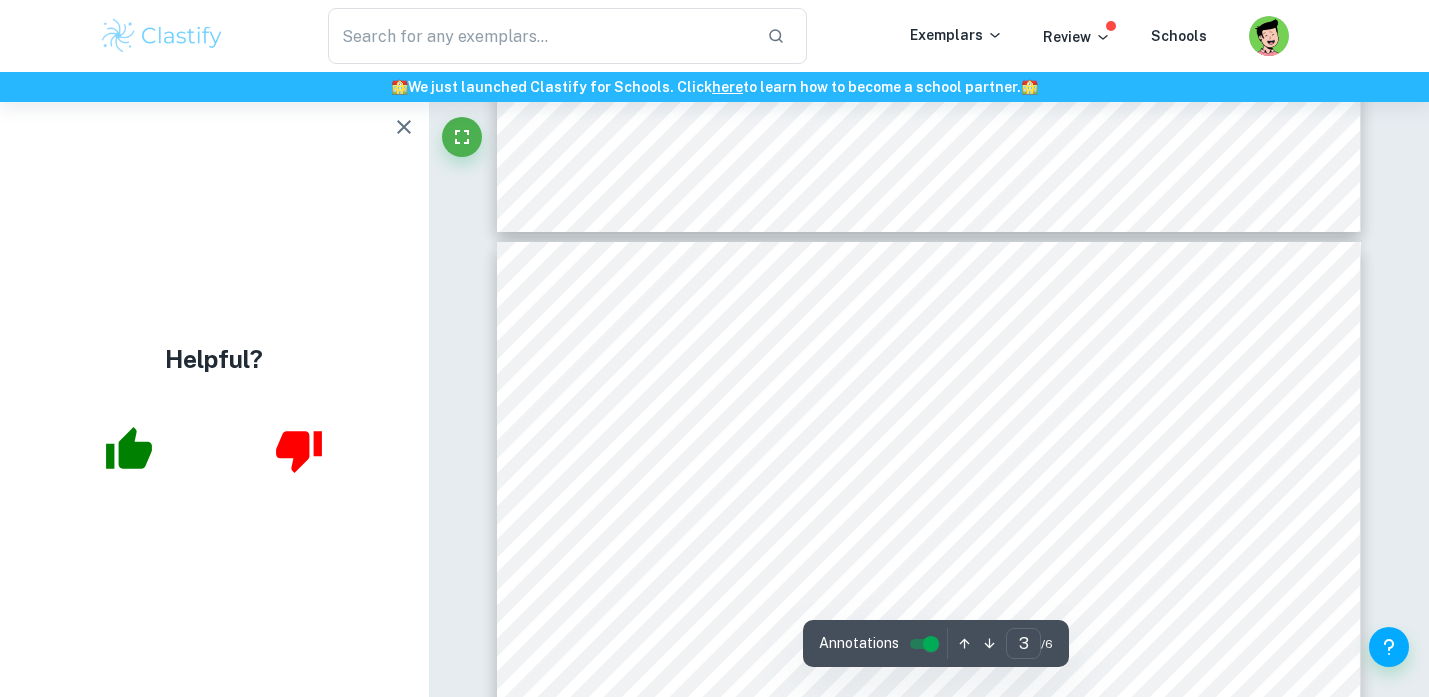 type on "4" 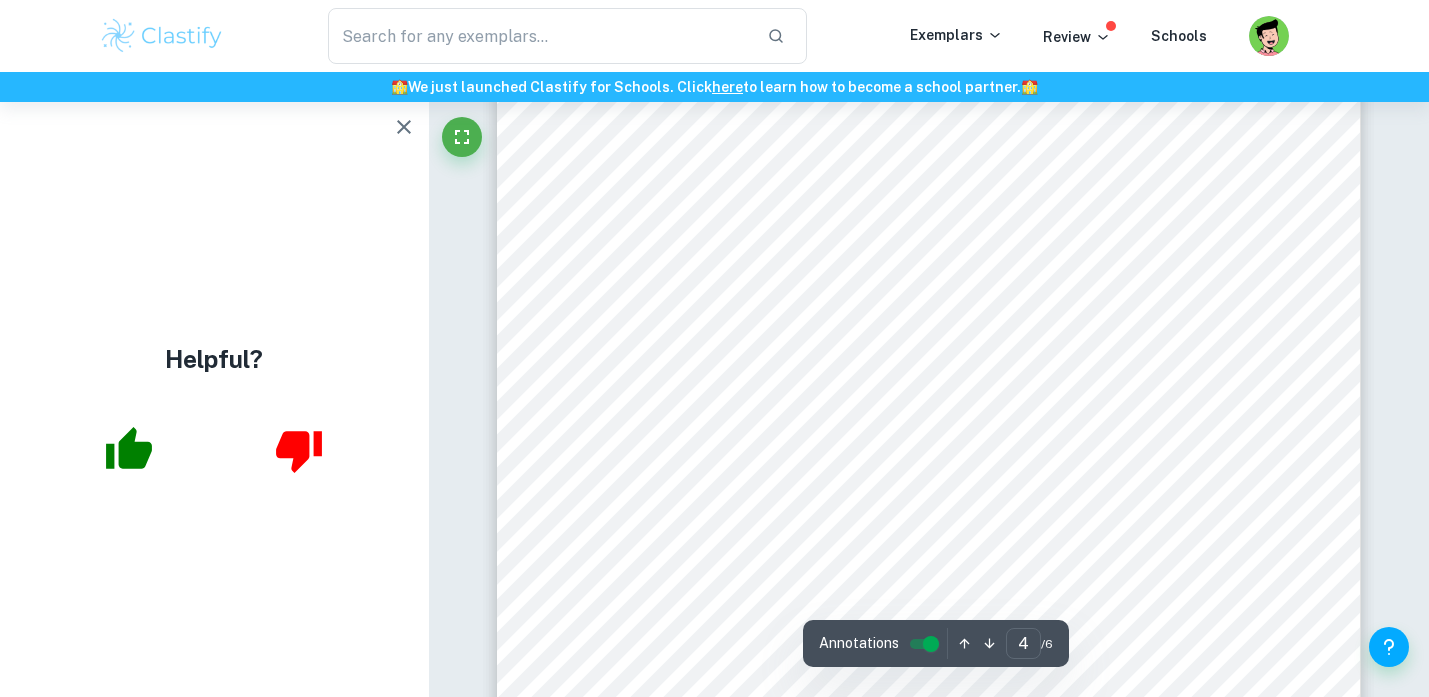 scroll, scrollTop: 3874, scrollLeft: 0, axis: vertical 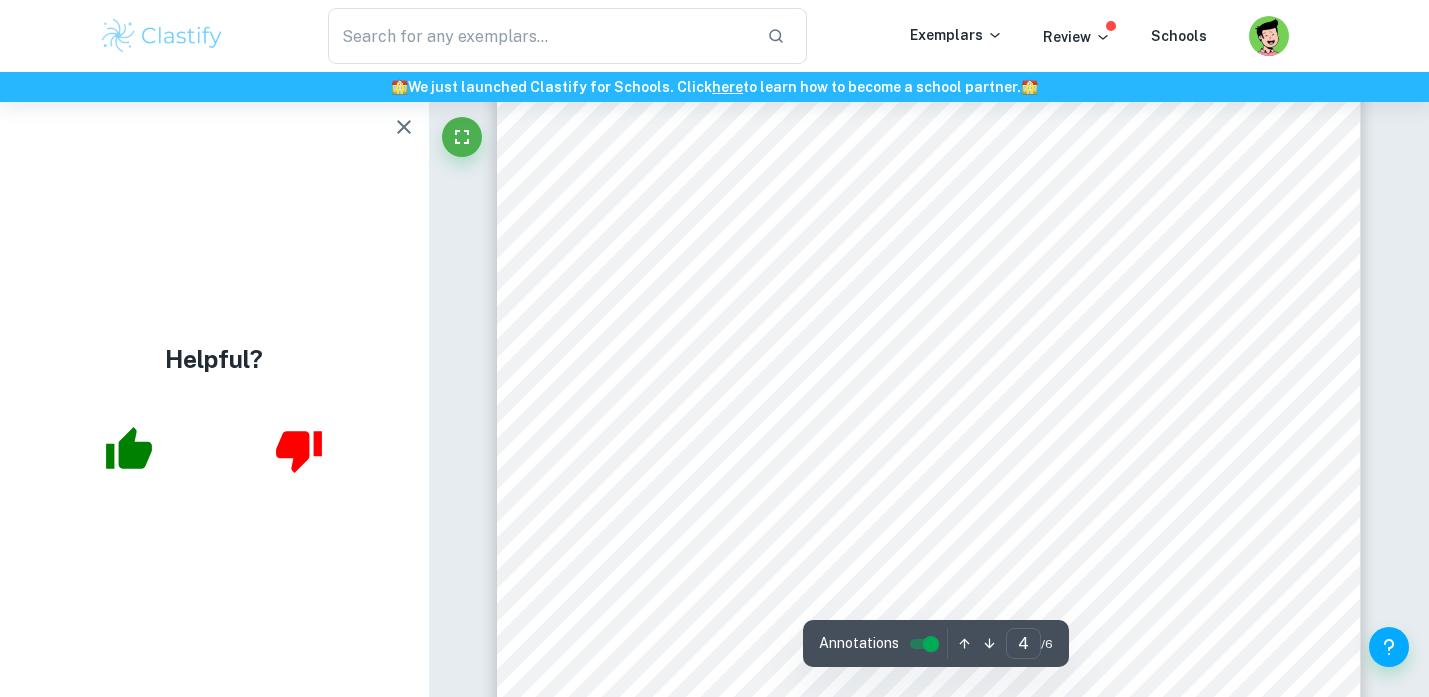 click 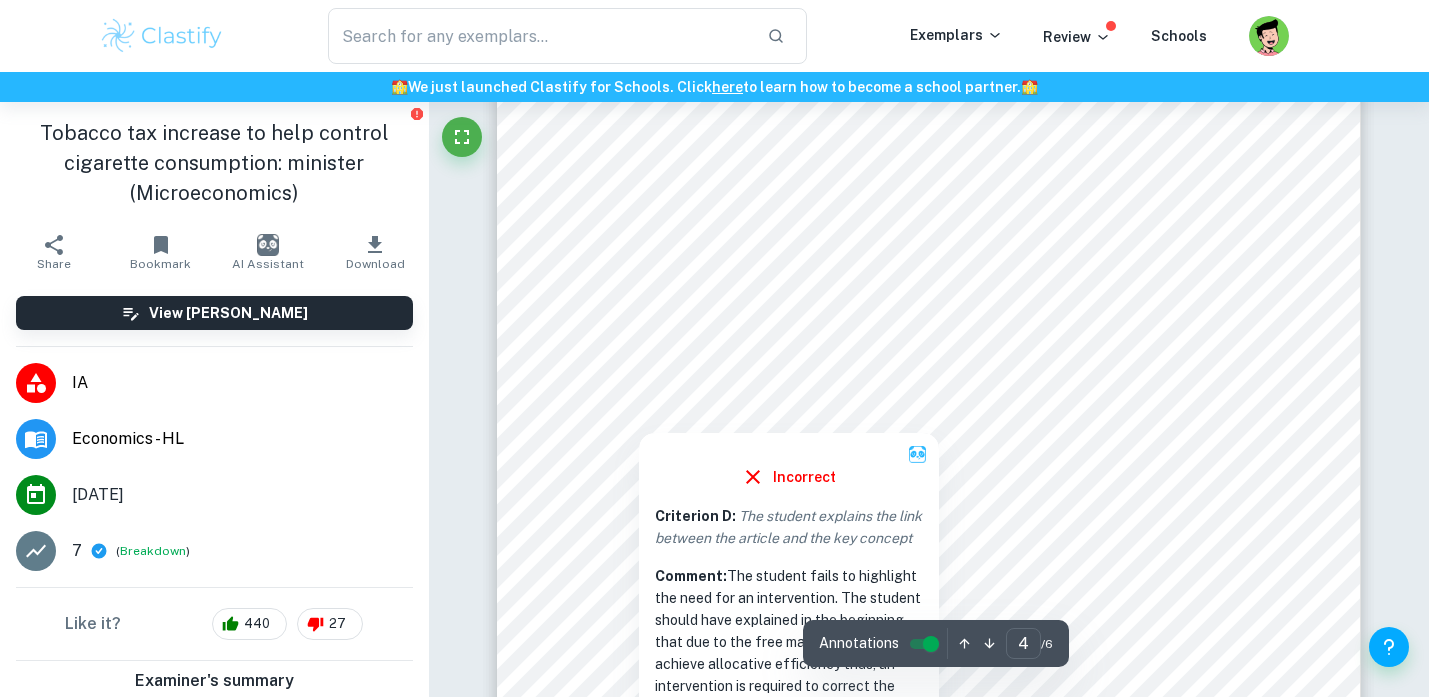 click at bounding box center [894, 398] 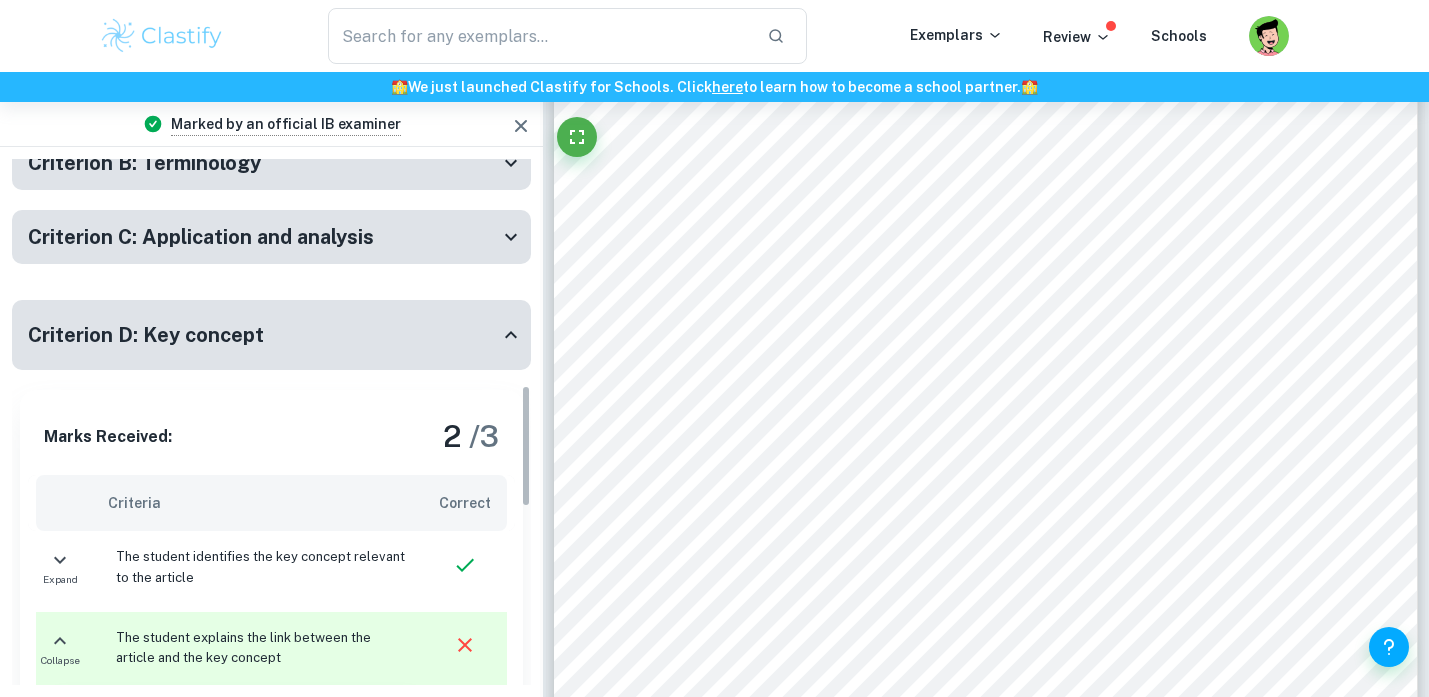 scroll, scrollTop: 764, scrollLeft: 0, axis: vertical 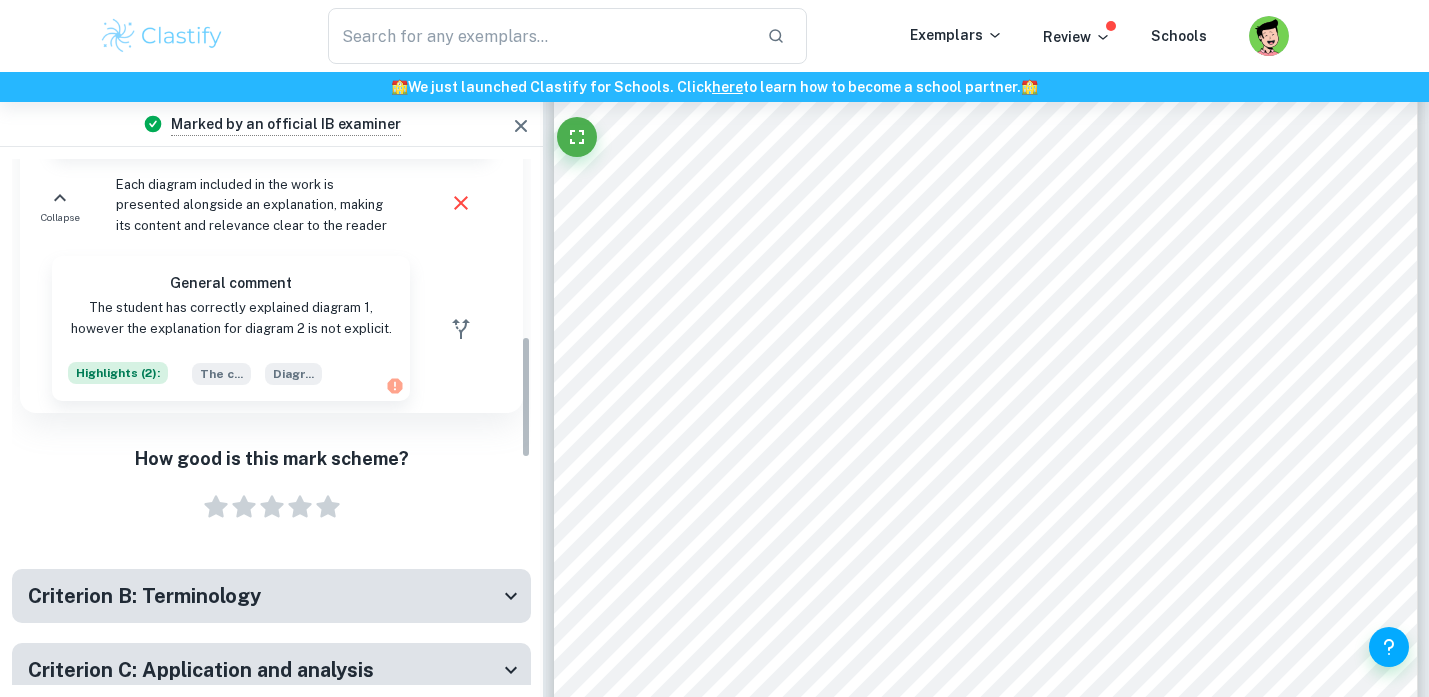 click 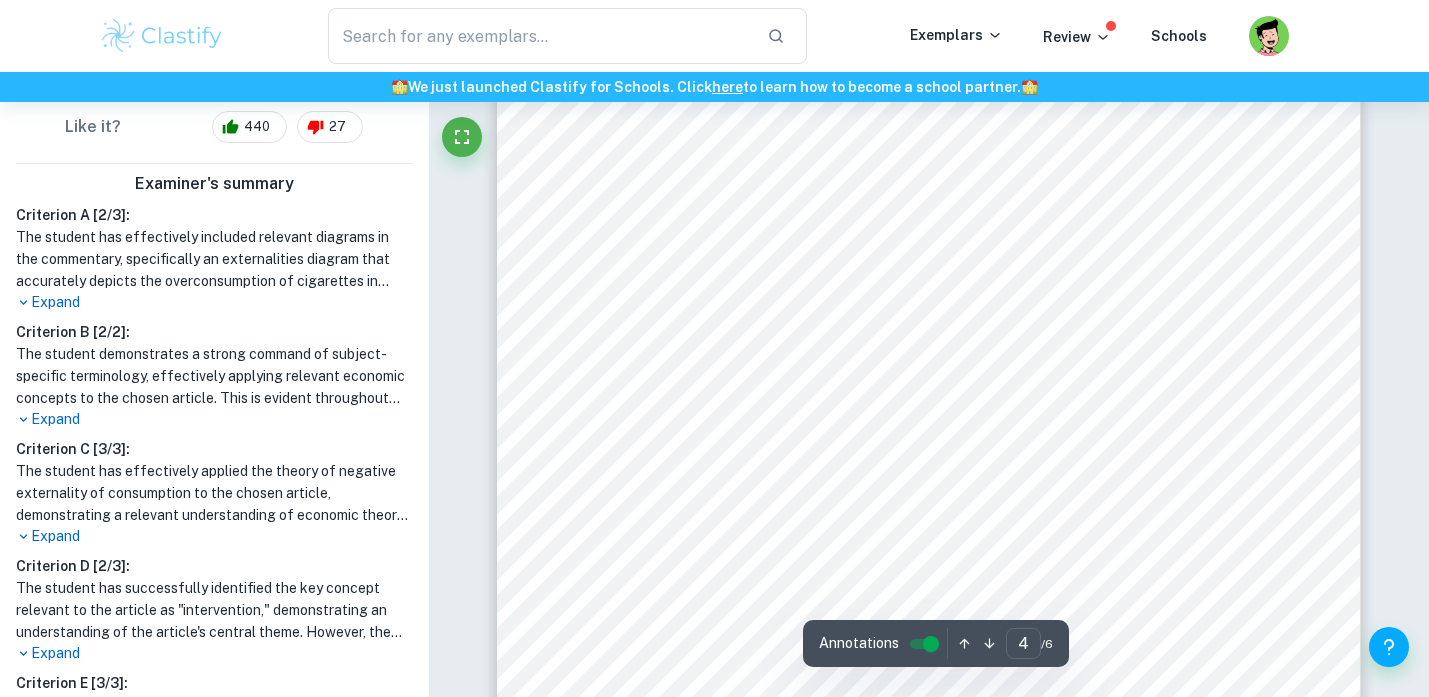 scroll, scrollTop: 506, scrollLeft: 0, axis: vertical 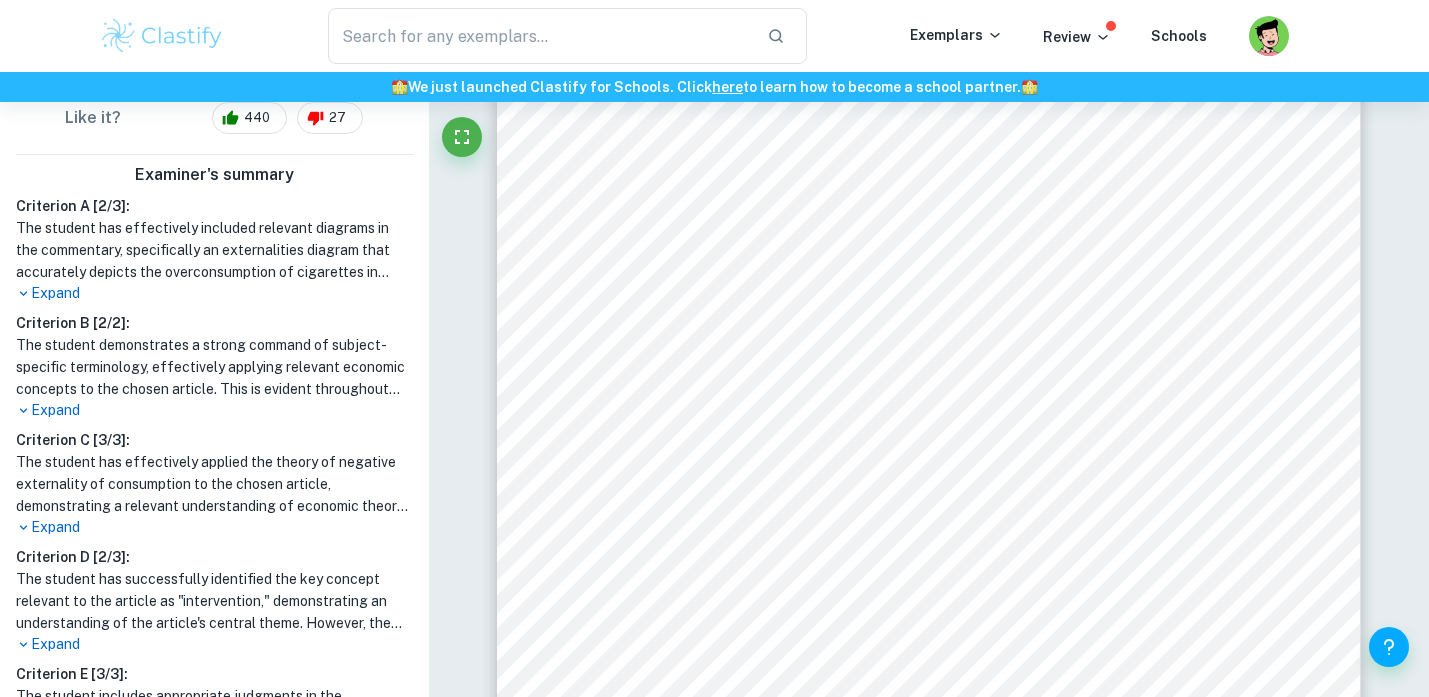 click on "Expand" at bounding box center (214, 293) 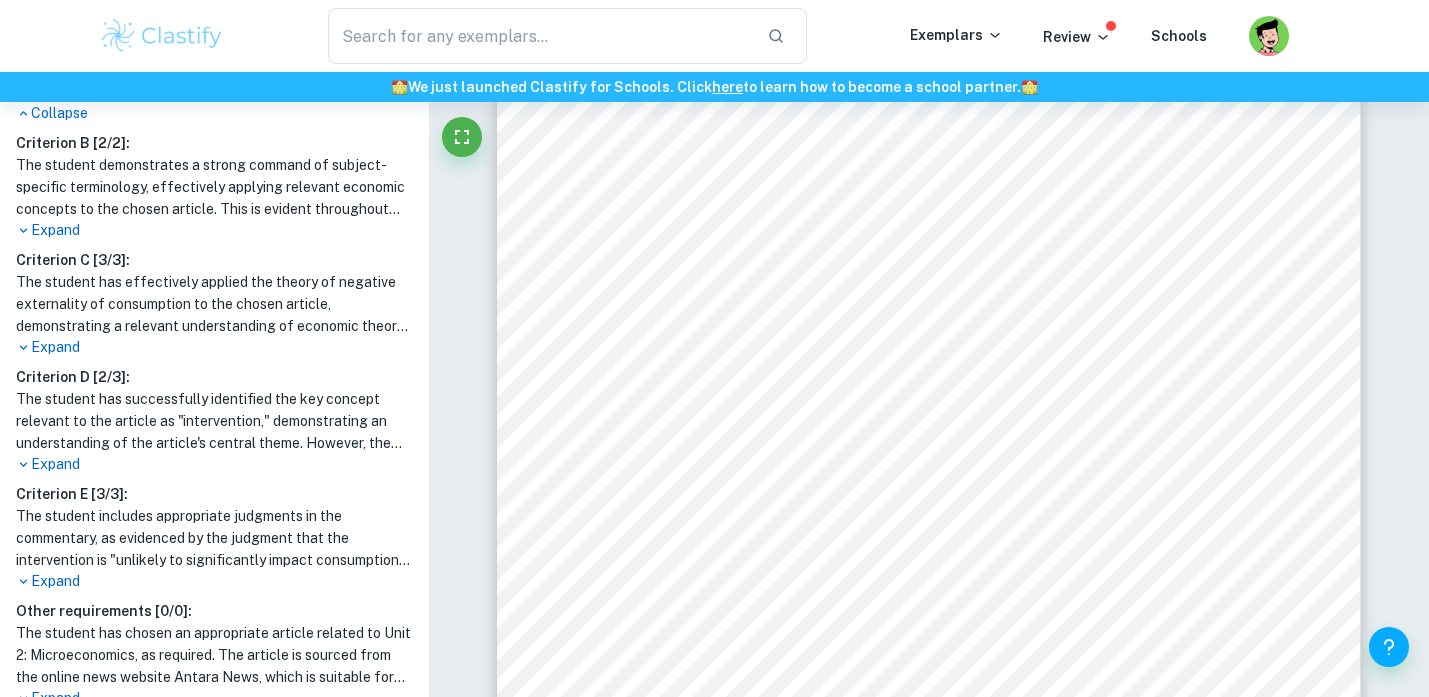 scroll, scrollTop: 928, scrollLeft: 0, axis: vertical 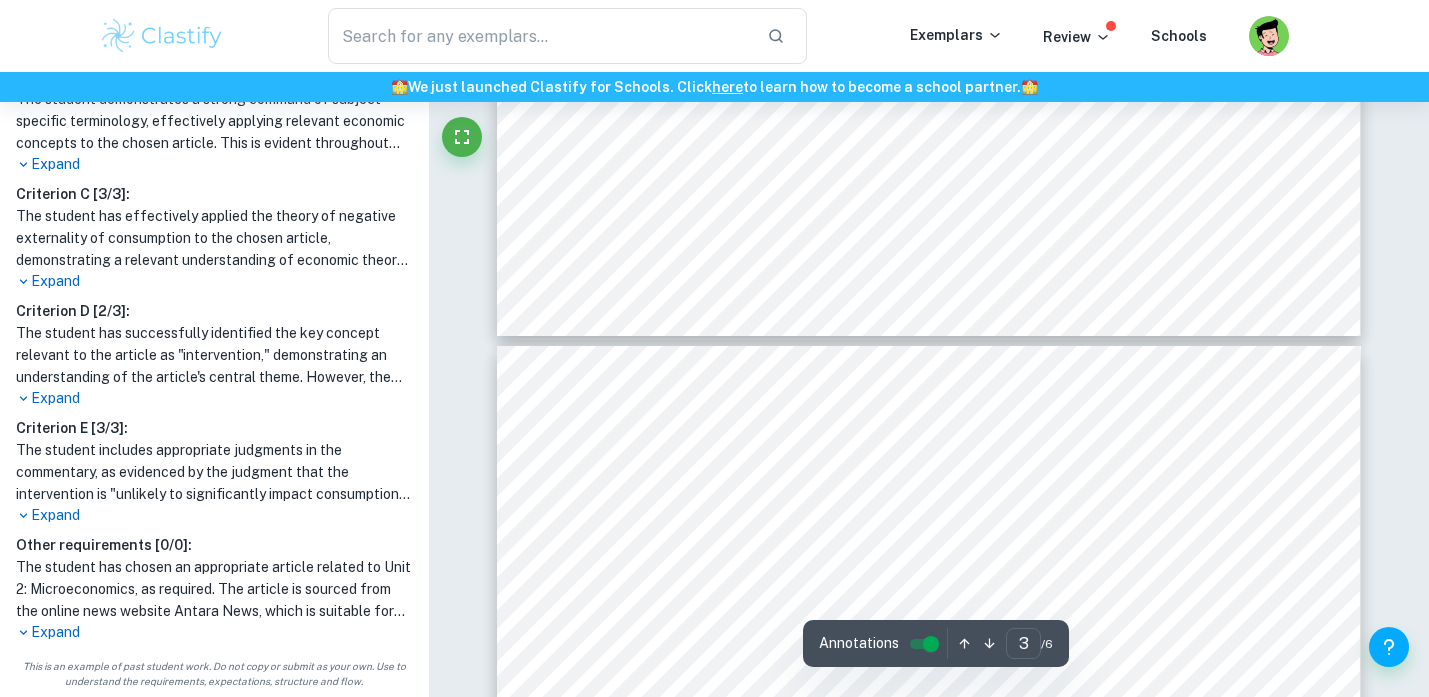 type on "4" 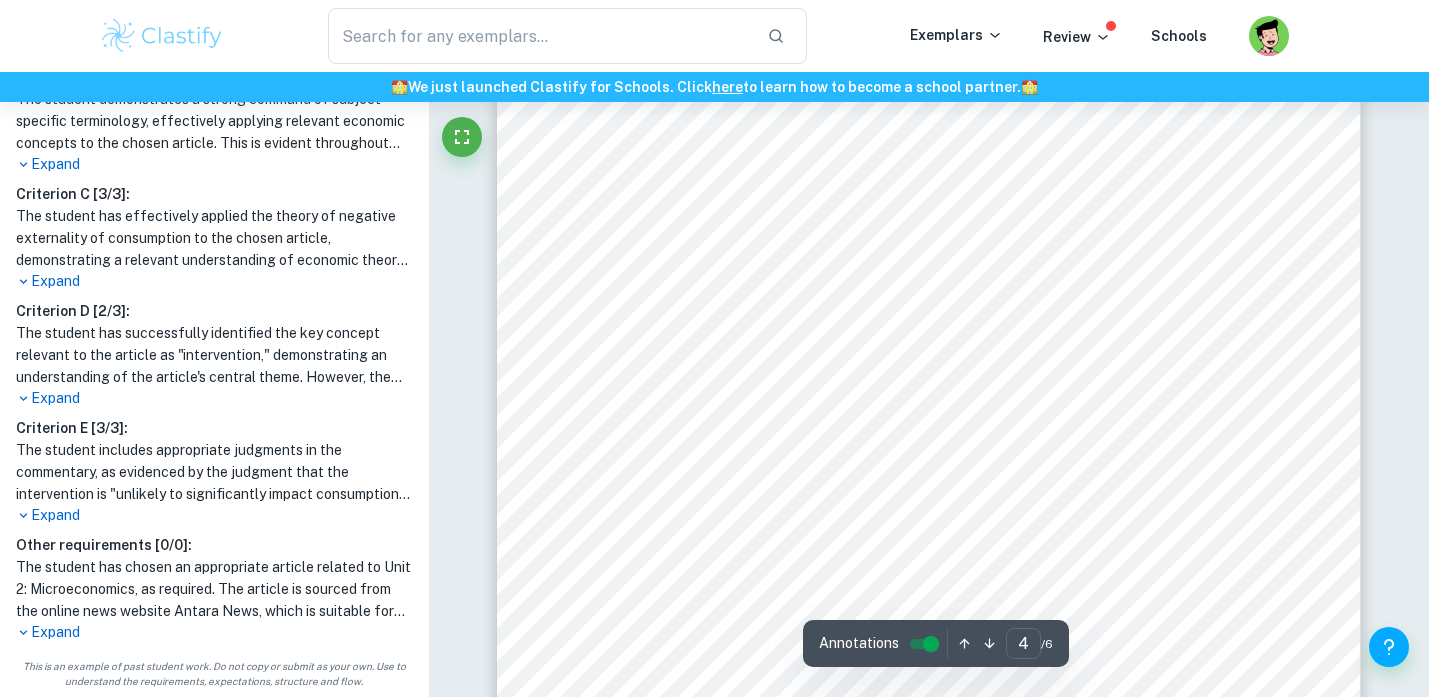 scroll, scrollTop: 3778, scrollLeft: 0, axis: vertical 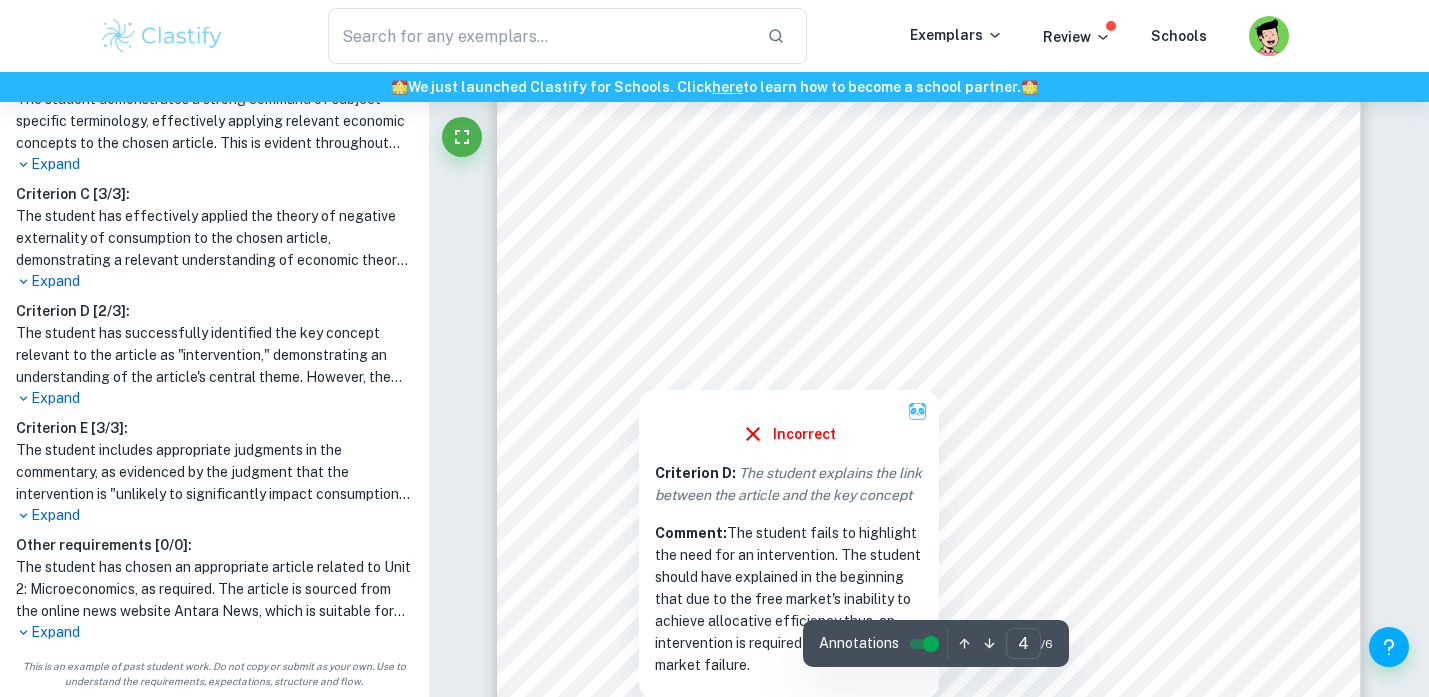 click at bounding box center [894, 355] 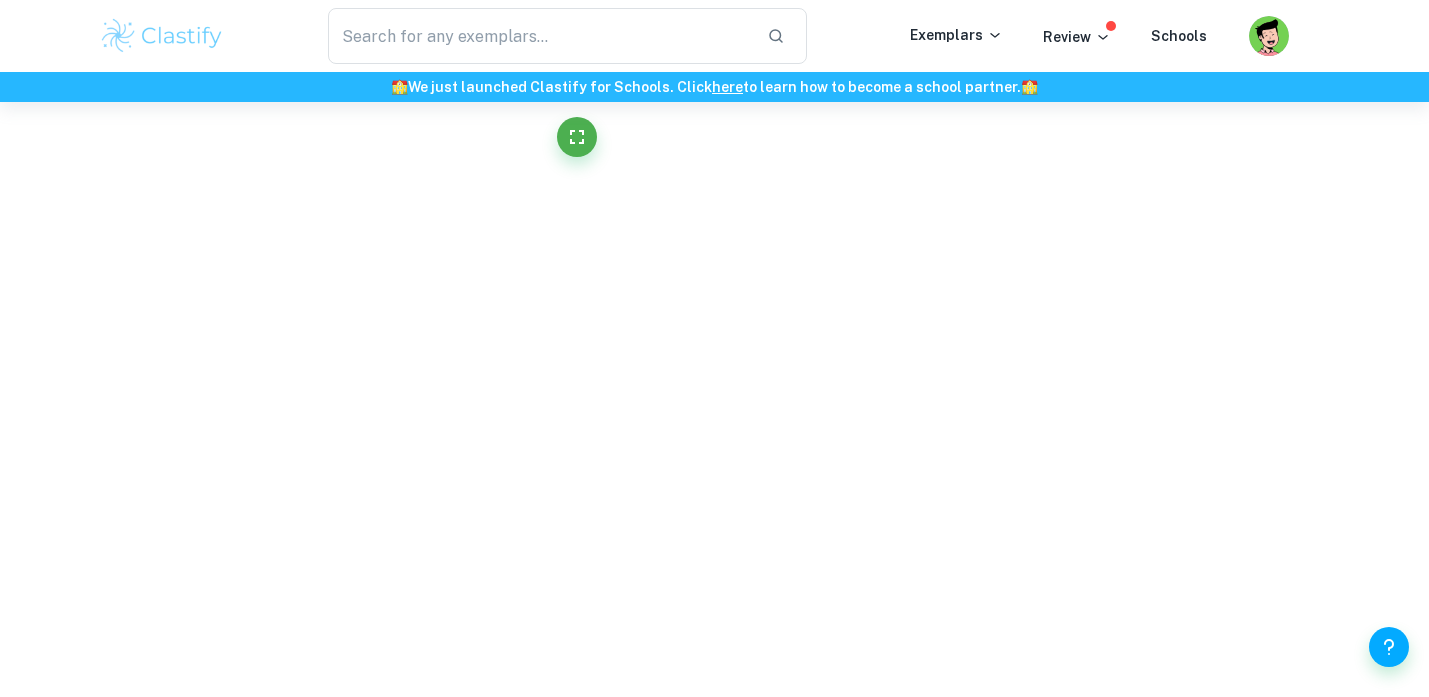 scroll, scrollTop: 0, scrollLeft: 0, axis: both 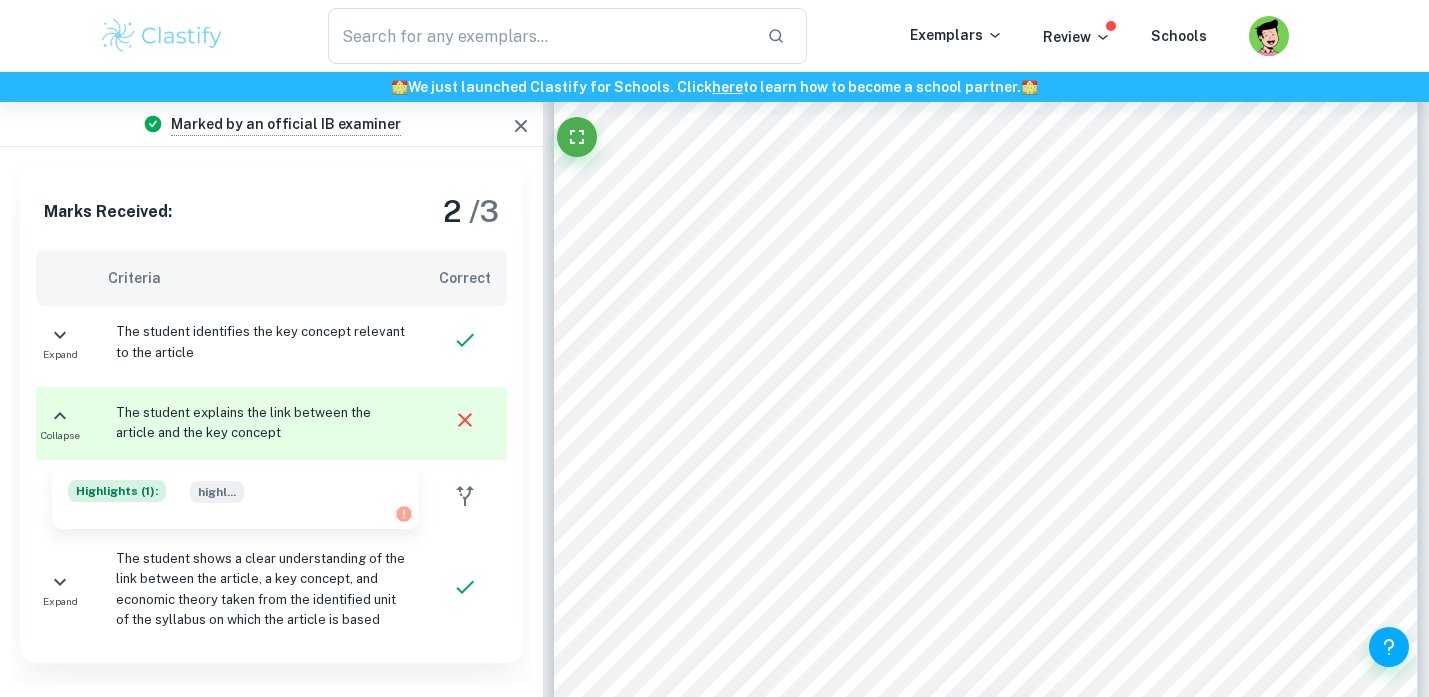 click 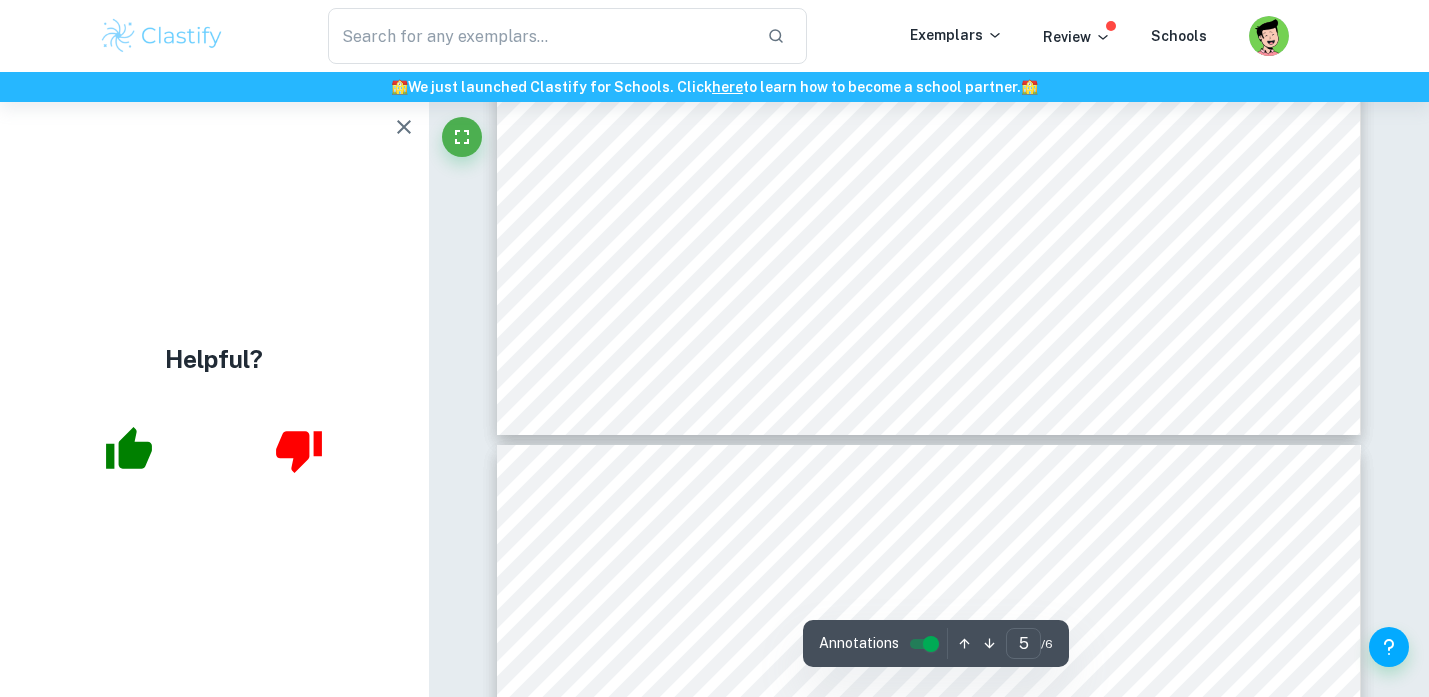 scroll, scrollTop: 5380, scrollLeft: 0, axis: vertical 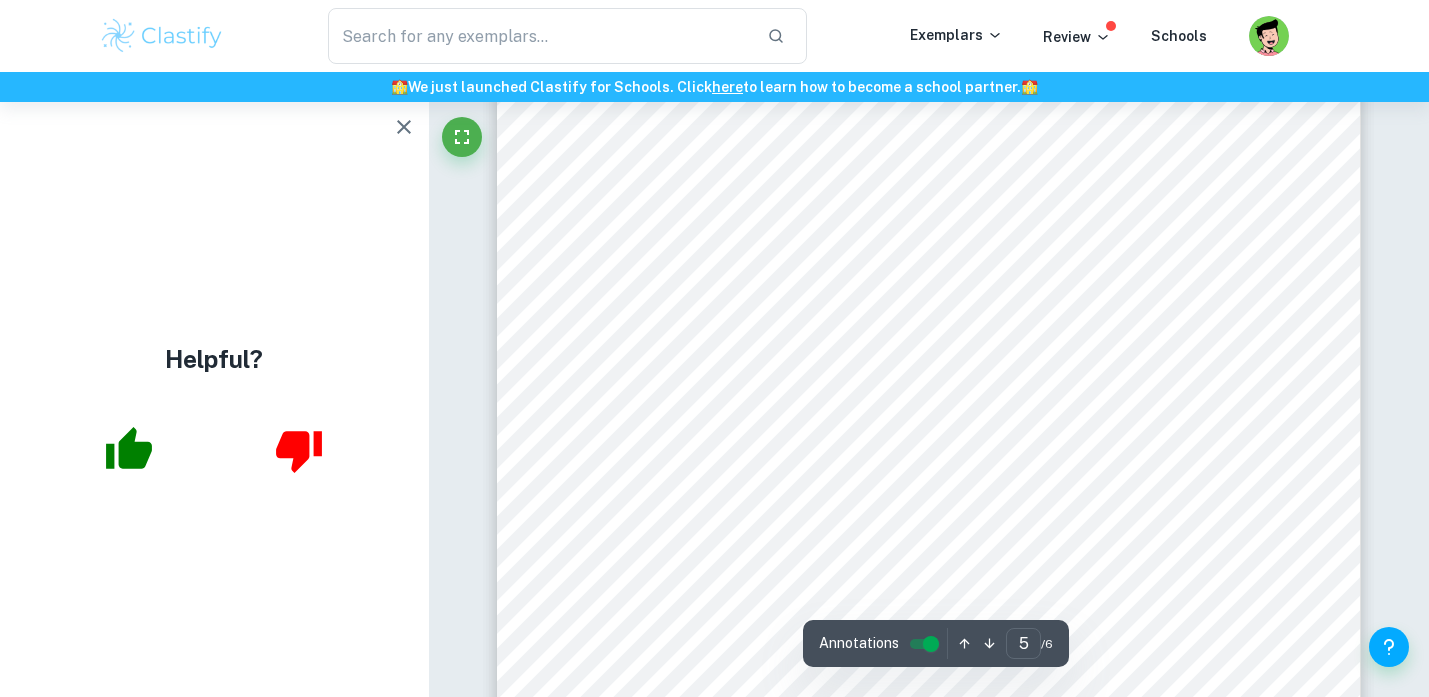click at bounding box center [404, 127] 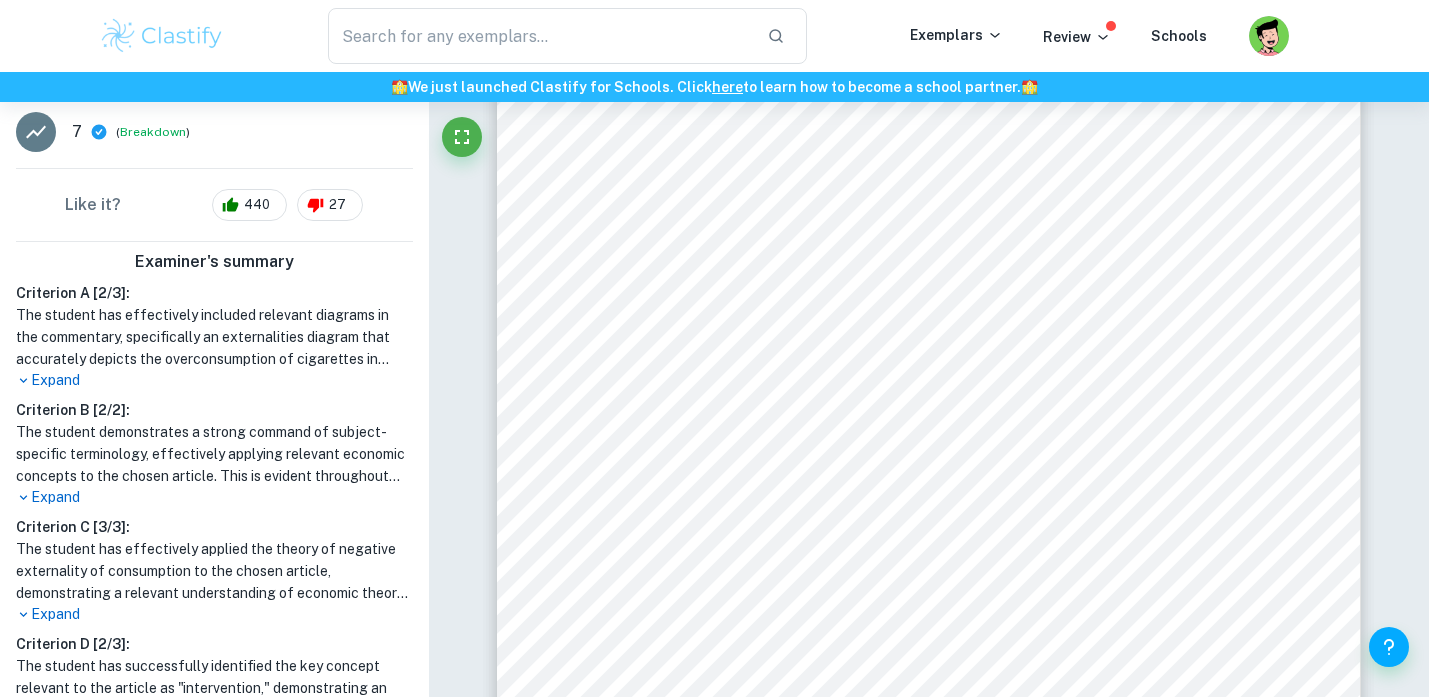 scroll, scrollTop: 538, scrollLeft: 0, axis: vertical 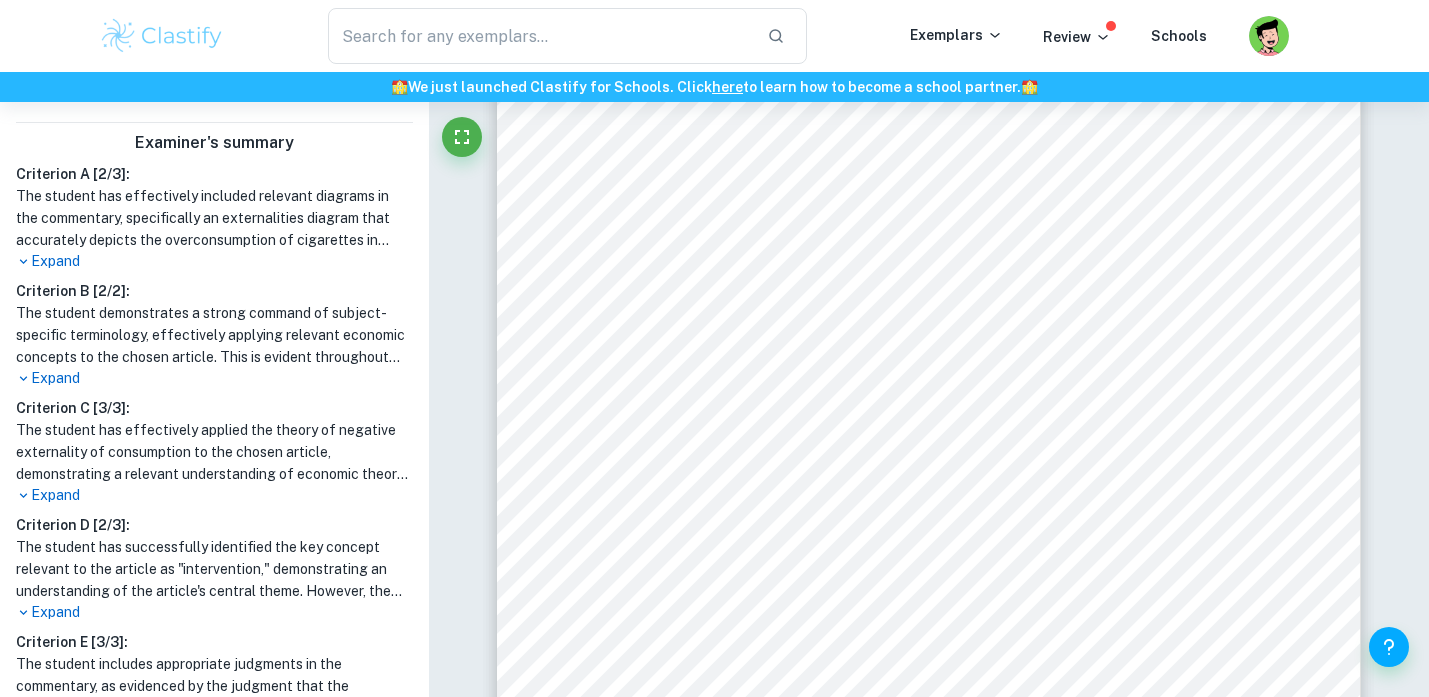 click on "Expand" at bounding box center [214, 495] 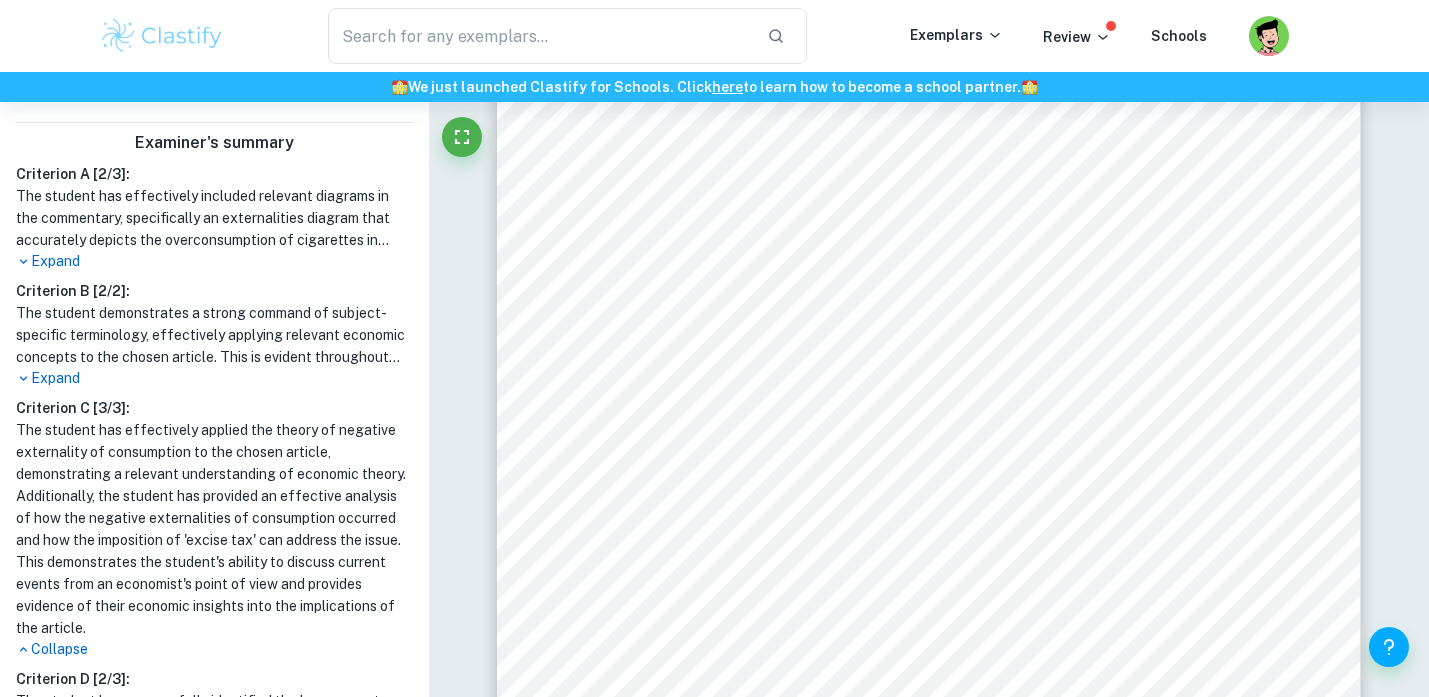 click on "Collapse" at bounding box center (214, 649) 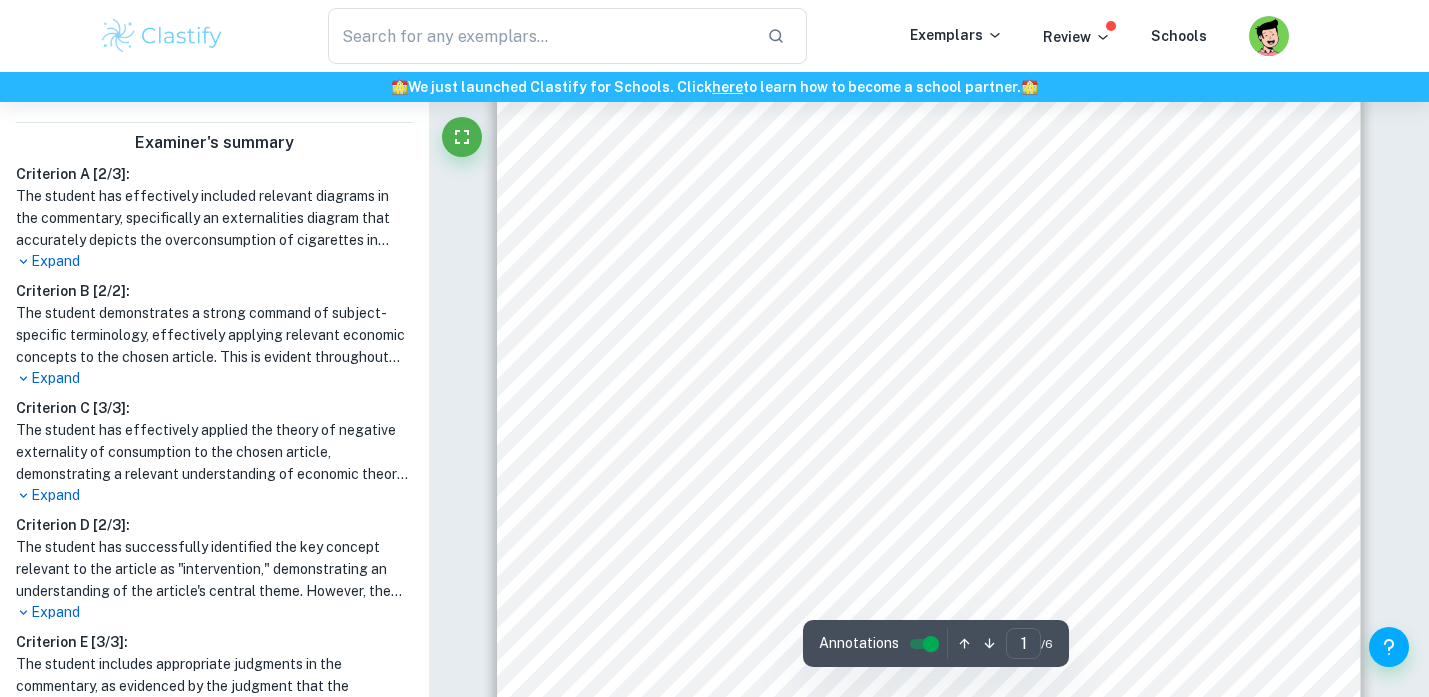 scroll, scrollTop: 0, scrollLeft: 0, axis: both 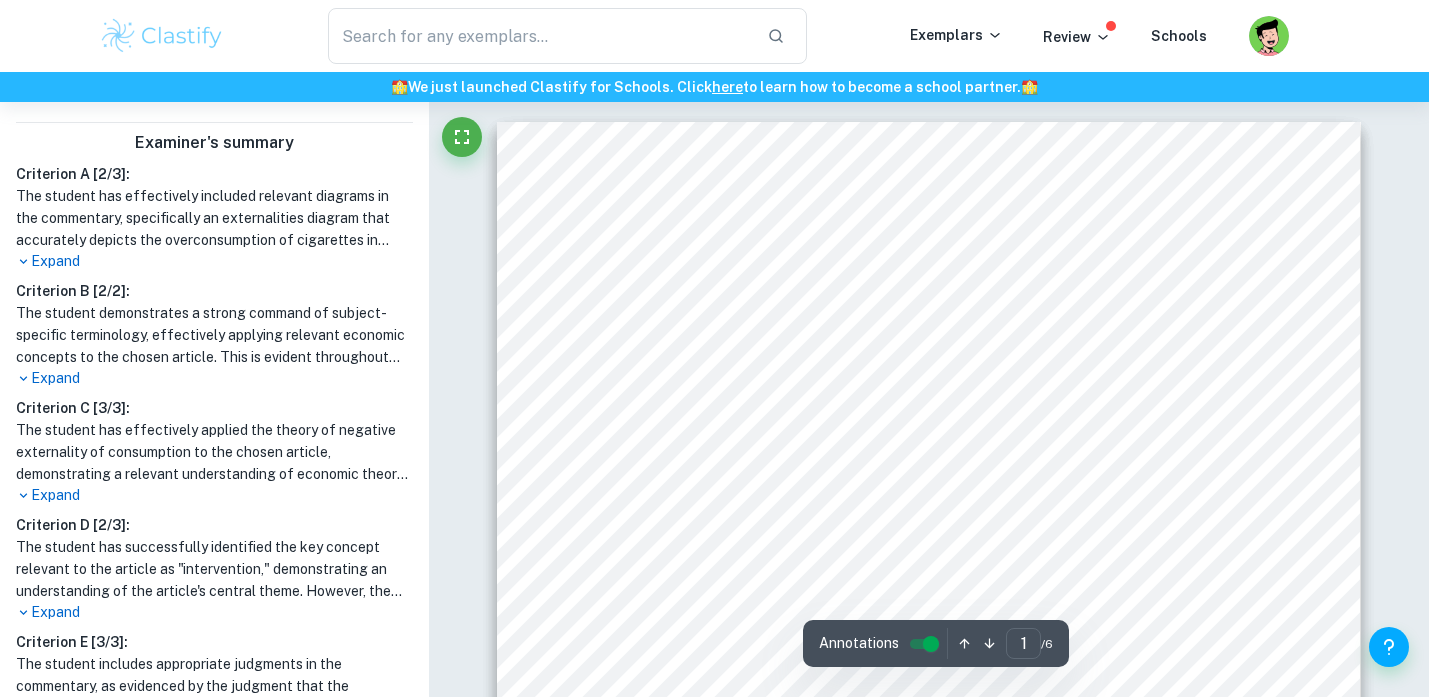 click on "Commentary Number   1 Unit of Syllabus   2 Microeconomics Full title of Article   Tobacco tax increase to help control cigarette consumption: minister Source of Article   Antara News Article Link   https://en.antaranews.com/news/265115/to bacco-tax-increase-to-help-control-cigarette -consumption-minister Date Accessed (article)   May 4th 2023 Date Published (article)   December 12th 2022 Date Written (commentary)   May 22th 2023 Key Concept   Intervention Word Count   800" at bounding box center (928, 732) 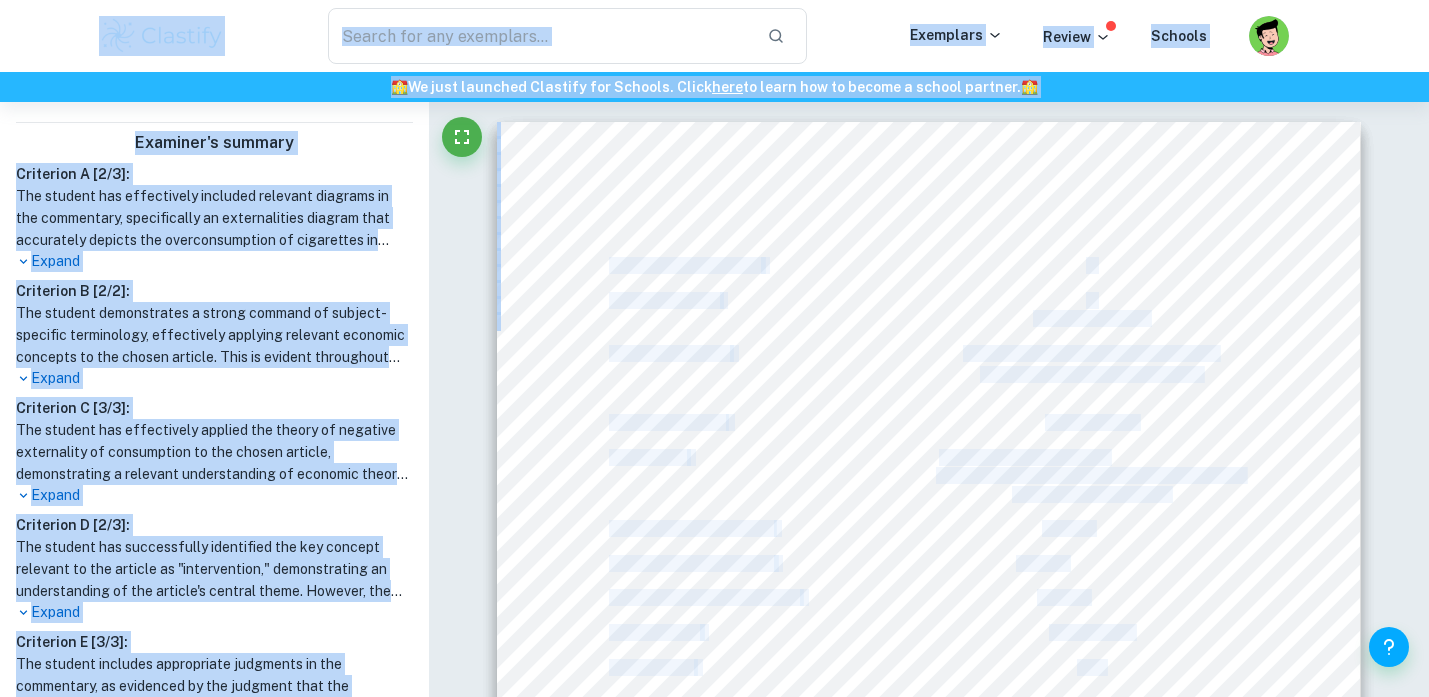 click on "Commentary Number   1 Unit of Syllabus   2 Microeconomics Full title of Article   Tobacco tax increase to help control cigarette consumption: minister Source of Article   Antara News Article Link   https://en.antaranews.com/news/265115/to bacco-tax-increase-to-help-control-cigarette -consumption-minister Date Accessed (article)   May 4th 2023 Date Published (article)   December 12th 2022 Date Written (commentary)   May 22th 2023 Key Concept   Intervention Word Count   800" at bounding box center (928, 732) 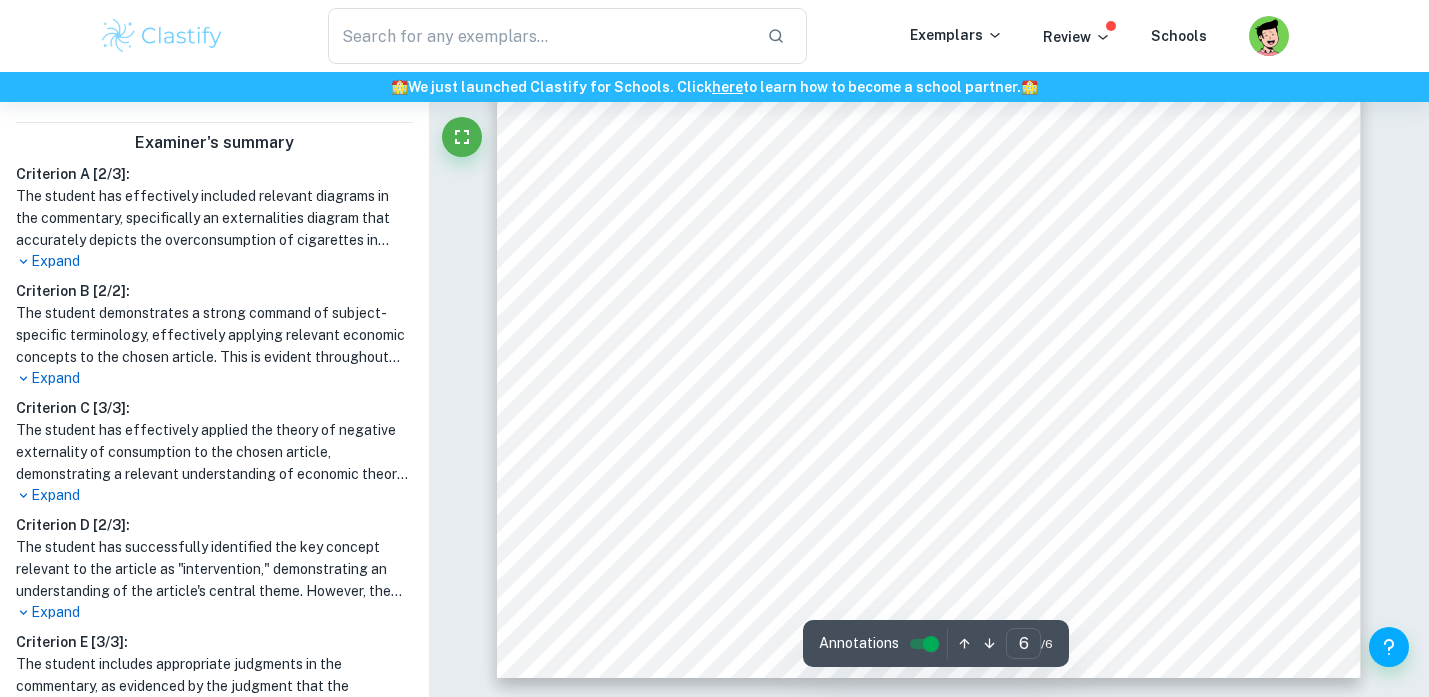 drag, startPoint x: 553, startPoint y: 185, endPoint x: 1050, endPoint y: 211, distance: 497.67963 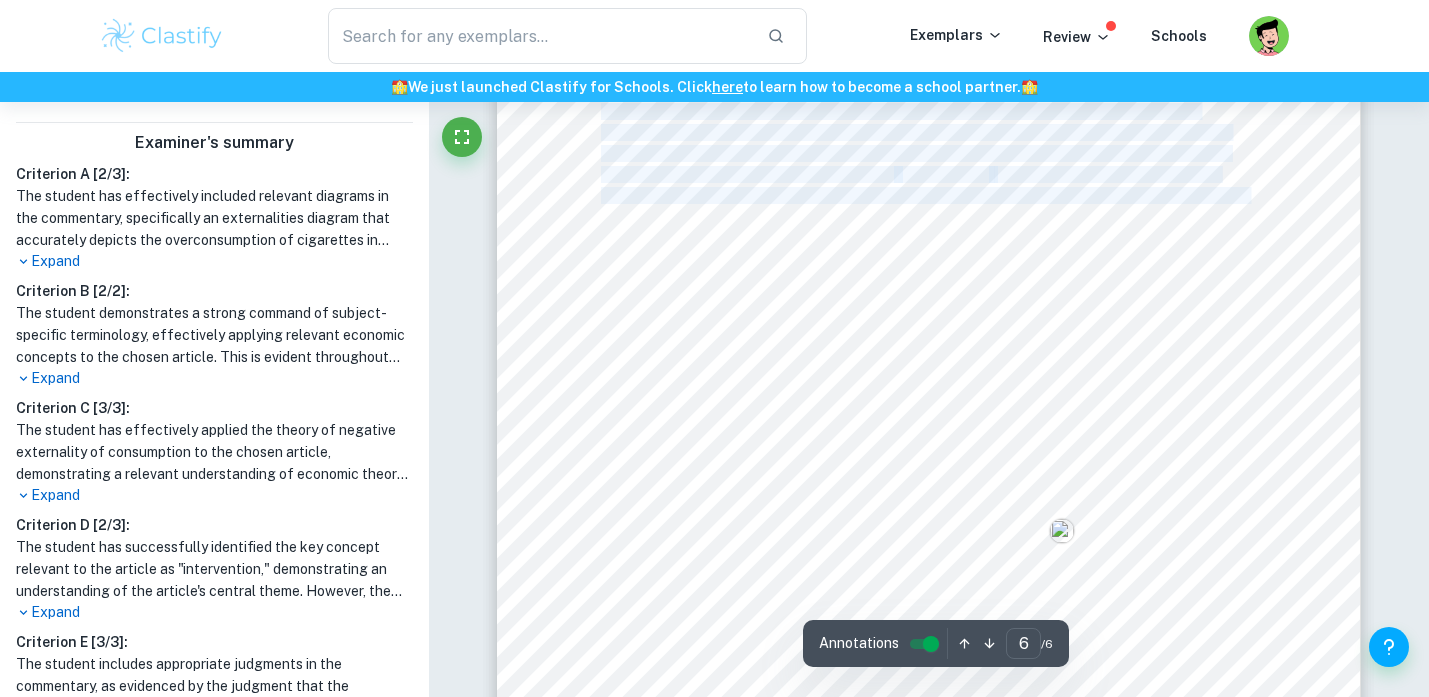copy on "This article outlines a policy of 8excise tax9 of 810%9 that was put in place by the Indonesian government in order to reduce the negative externality of consumption of cigarettes, which is a demerit good that results in external costs on third parties that causes a market failure due to misallocation of goods in a free market. The implementation of the tax emphasises the key concept of government   intervention   and illustrates the role the government is willing to take in resource reallocations on the free market. The article raises a dilemma as 8a 1-percent increase in cigarette spending would increase the potential of households becoming poor by 6-percent9 highlighting the disagreement that occurs between utilitarian economists and the free market over the appropriateness of using government   intervention   to affect the decisions of private individuals. In Diagram 1, the differences between MSB and MPB=D from people smoking cigarettes can be used to demonstrate the current market failure in the Indo..." 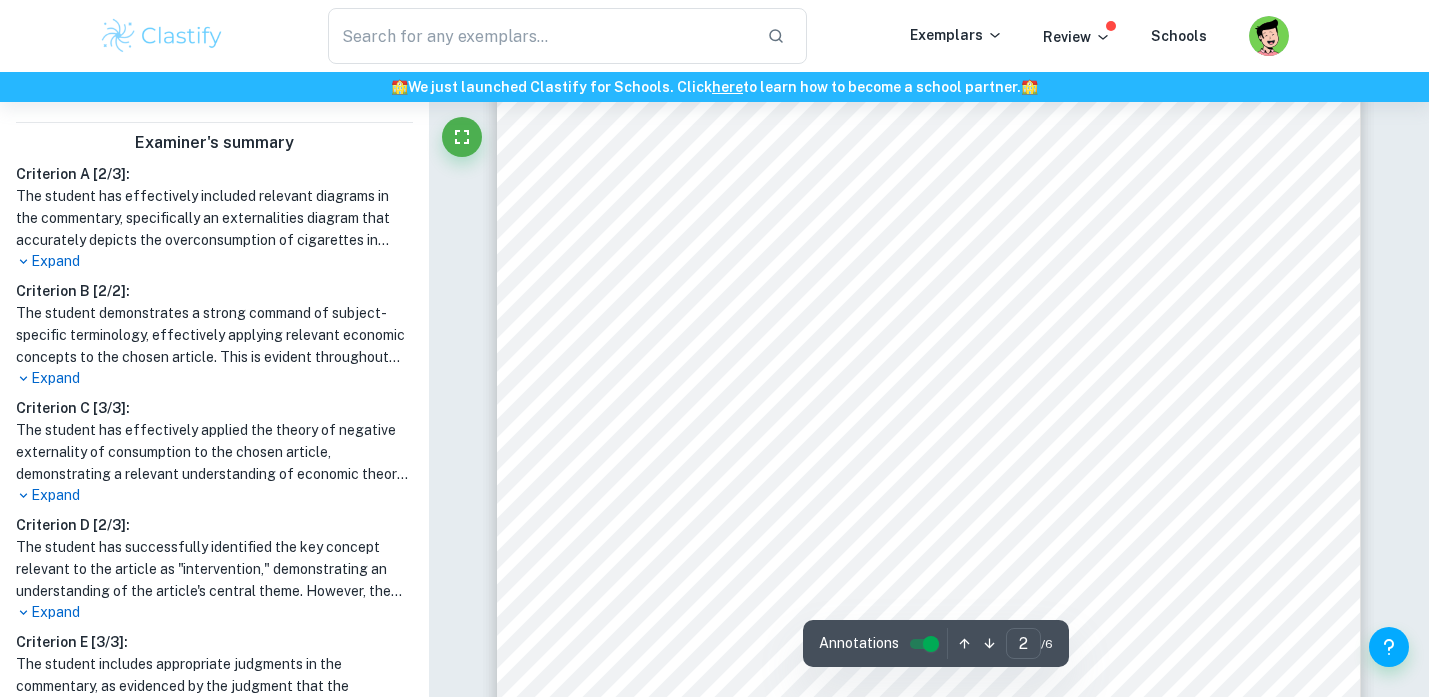 scroll, scrollTop: 2119, scrollLeft: 0, axis: vertical 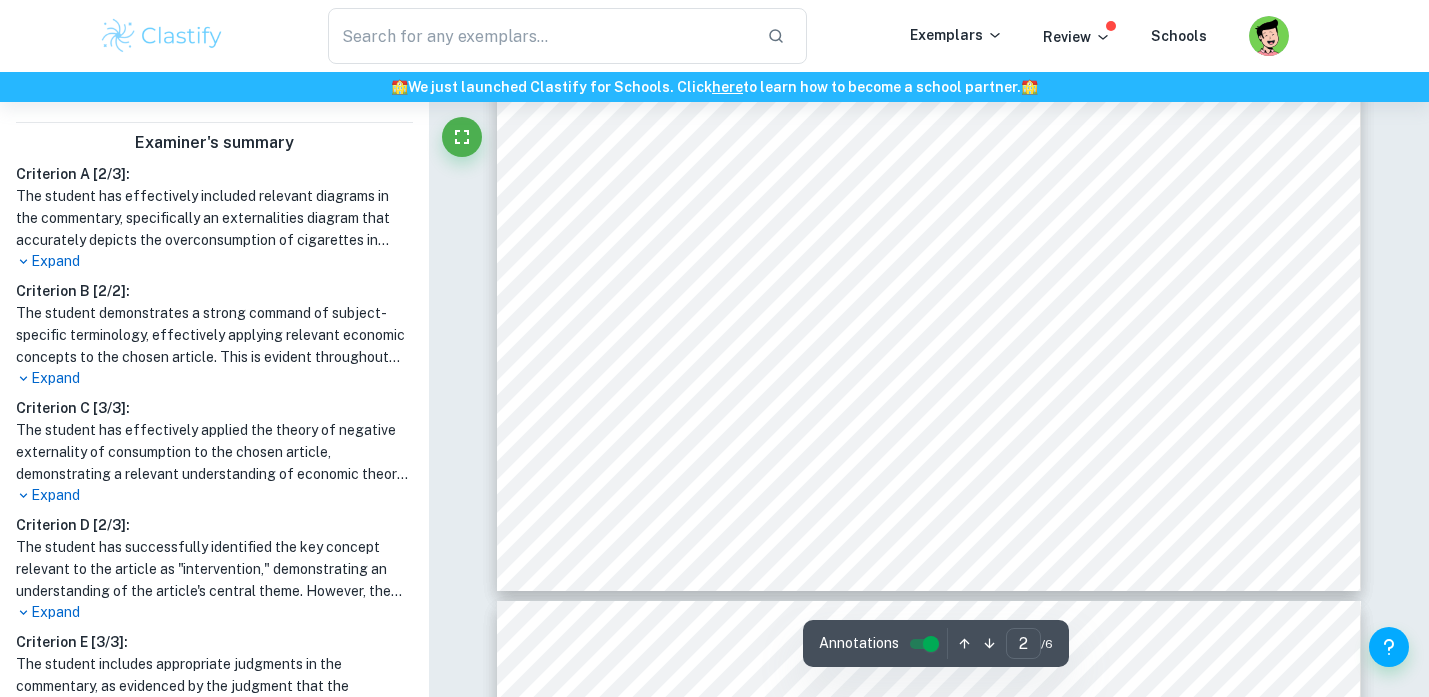 click at bounding box center (928, -18) 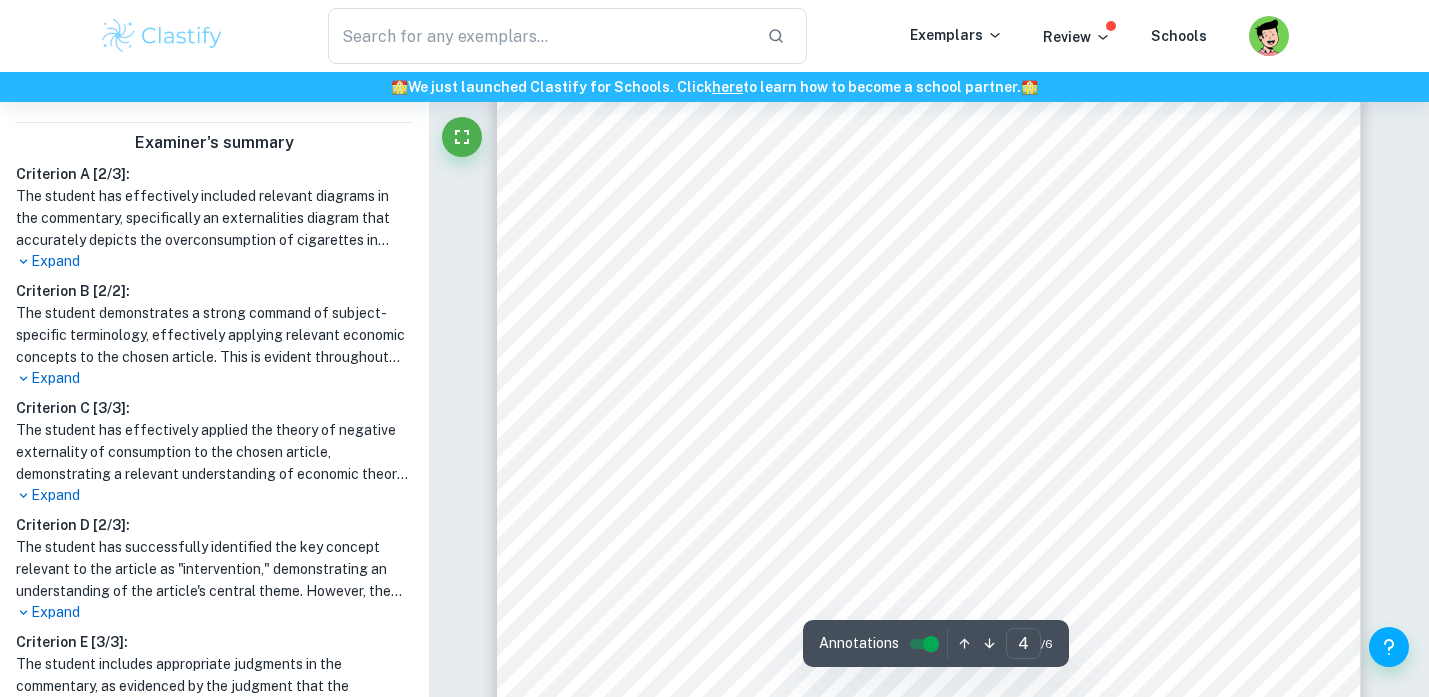 scroll, scrollTop: 4468, scrollLeft: 0, axis: vertical 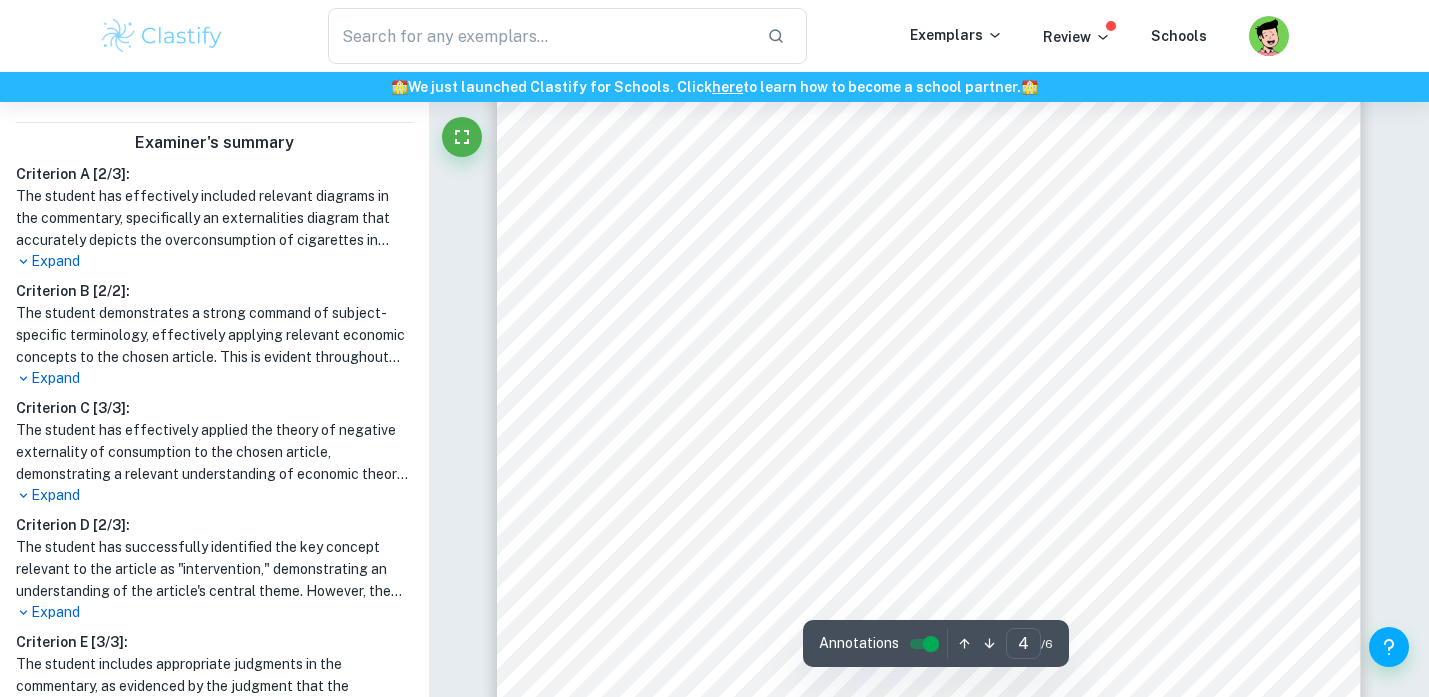 click on "can be used to demonstrate the current market failure in the Indonesian cigarette market." at bounding box center [914, 385] 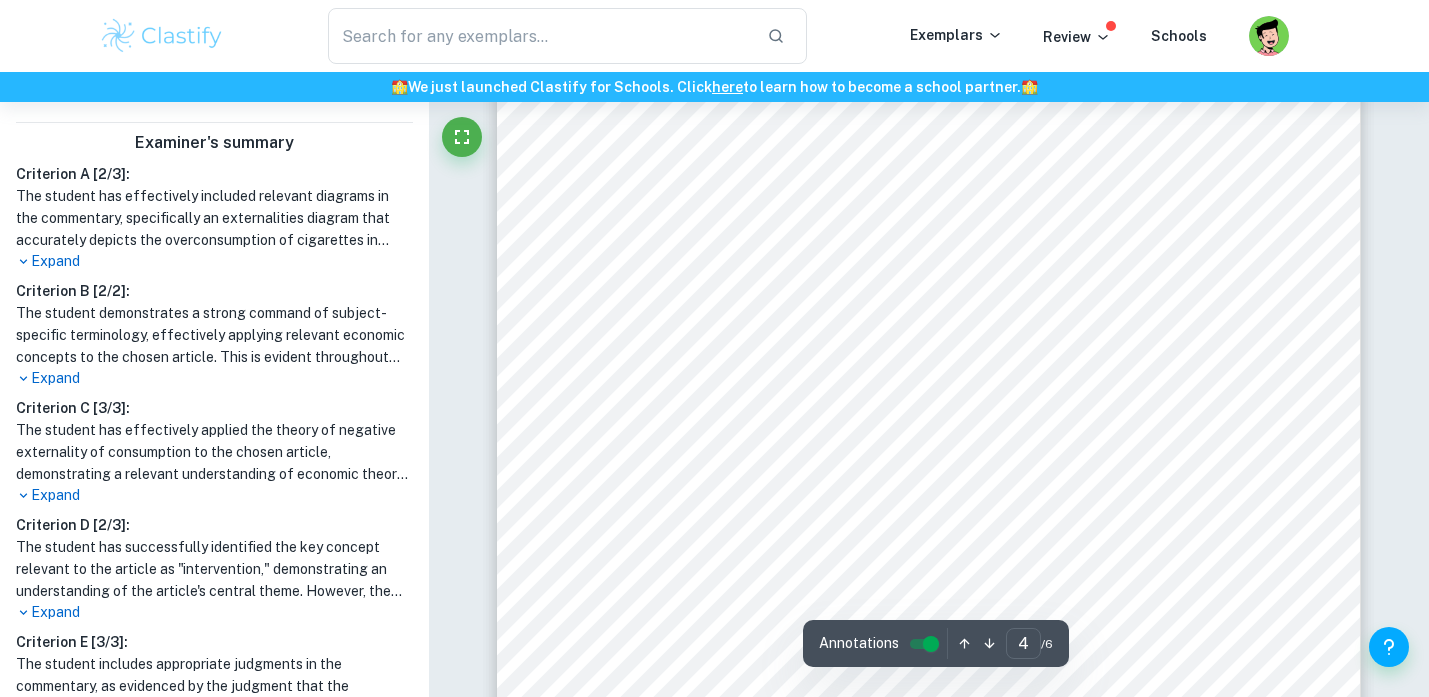 scroll, scrollTop: 3904, scrollLeft: 0, axis: vertical 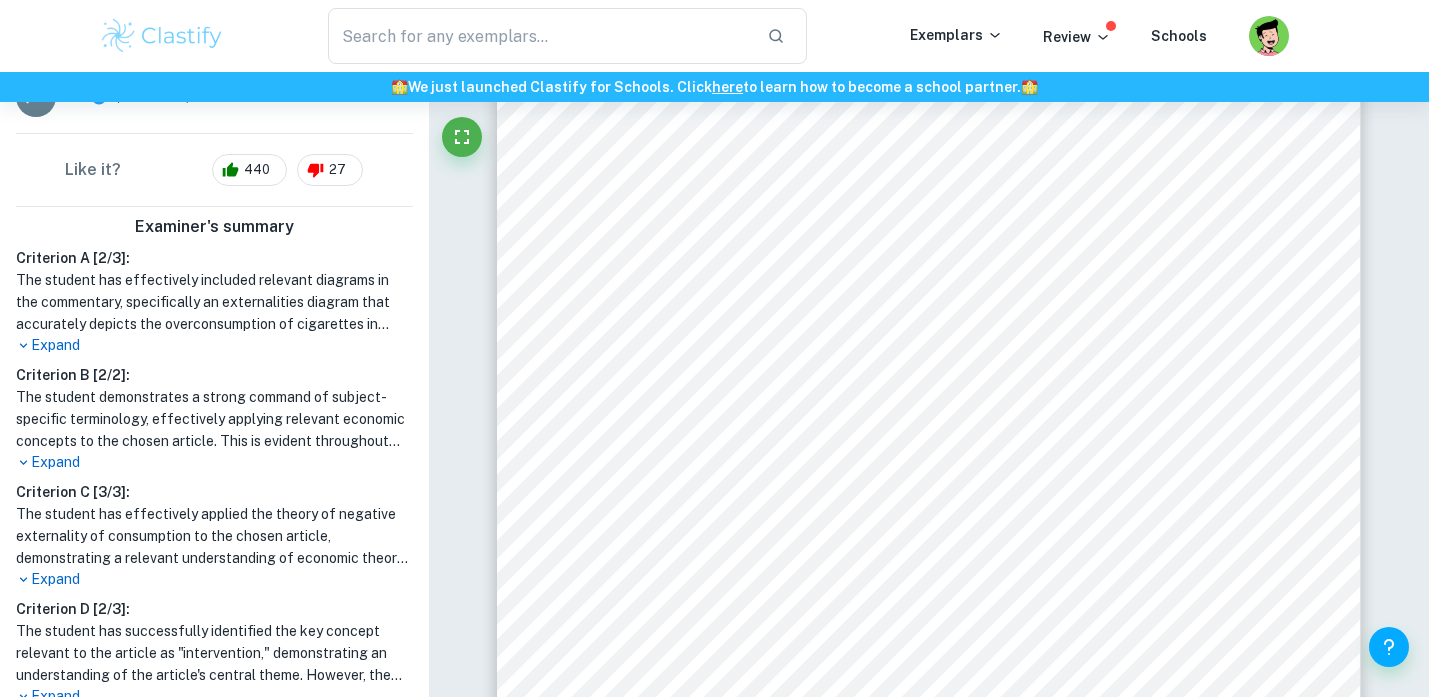 click on "Expand" at bounding box center (214, 345) 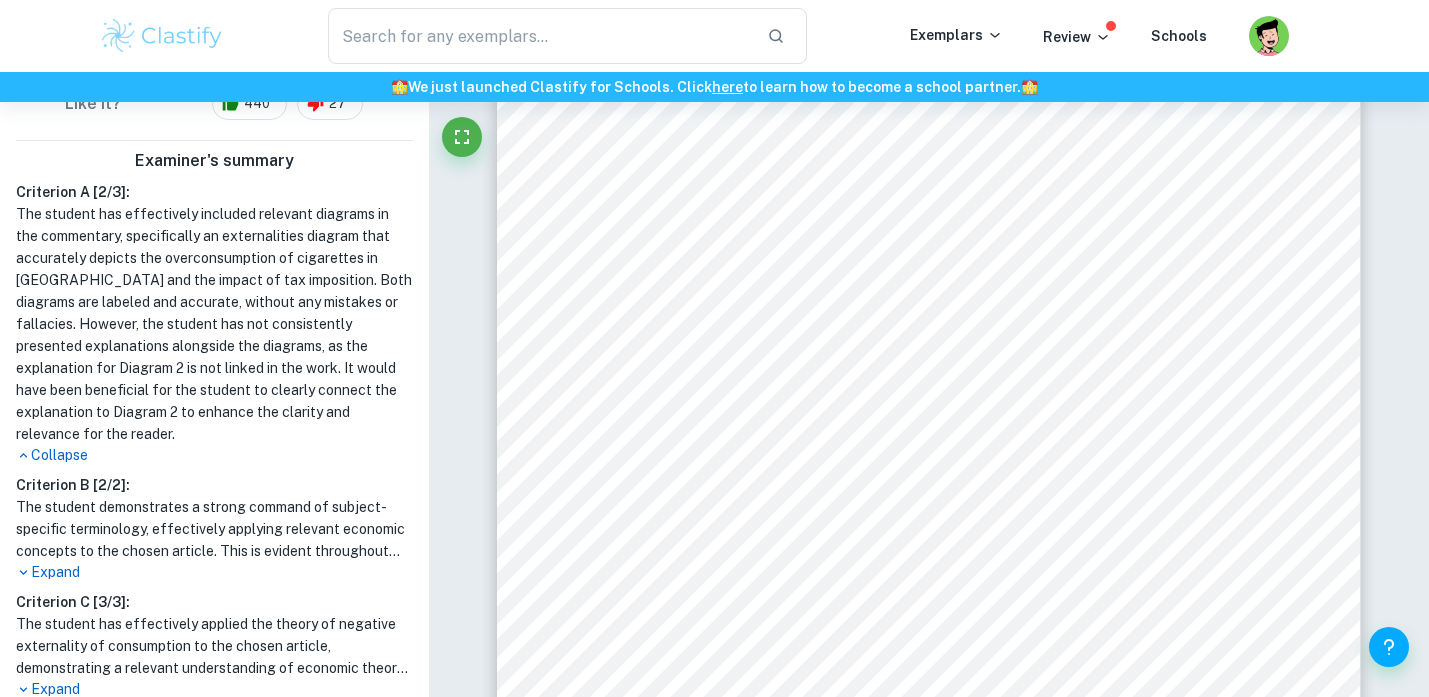 scroll, scrollTop: 522, scrollLeft: 0, axis: vertical 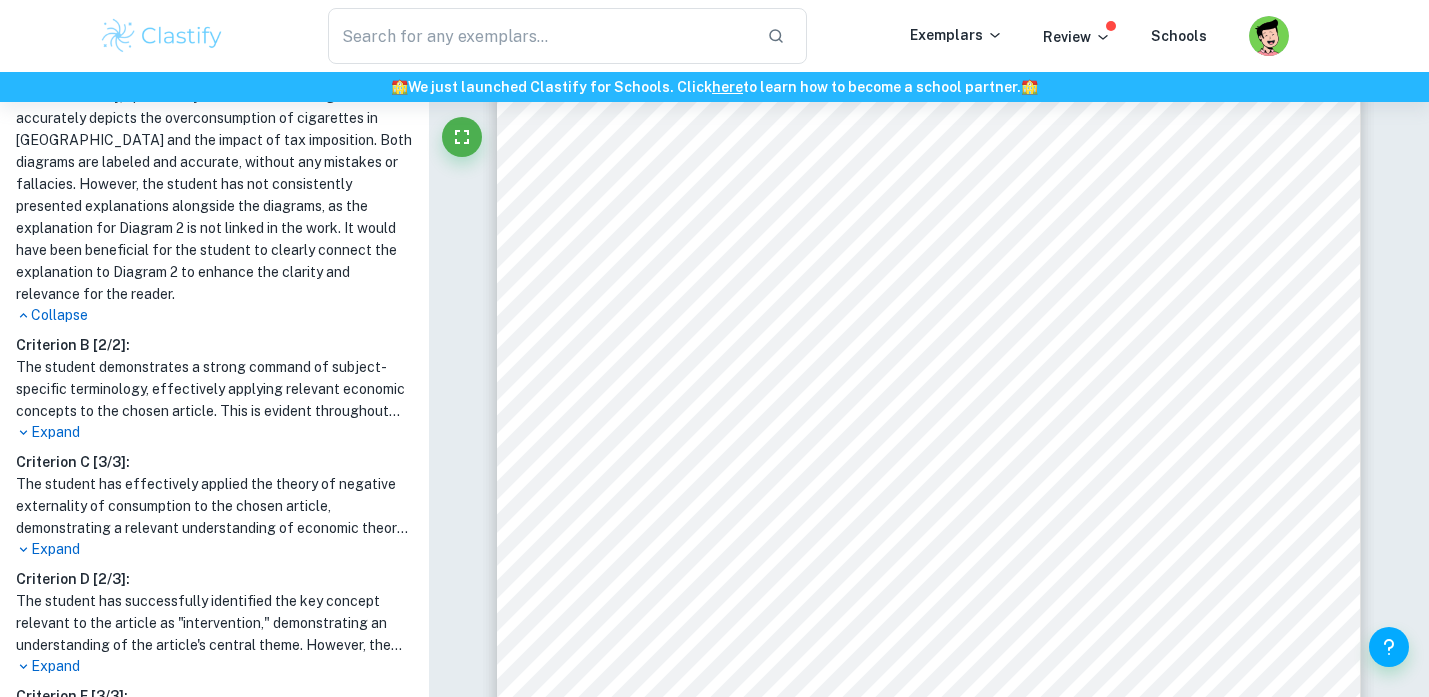 click on "Expand" at bounding box center (214, 432) 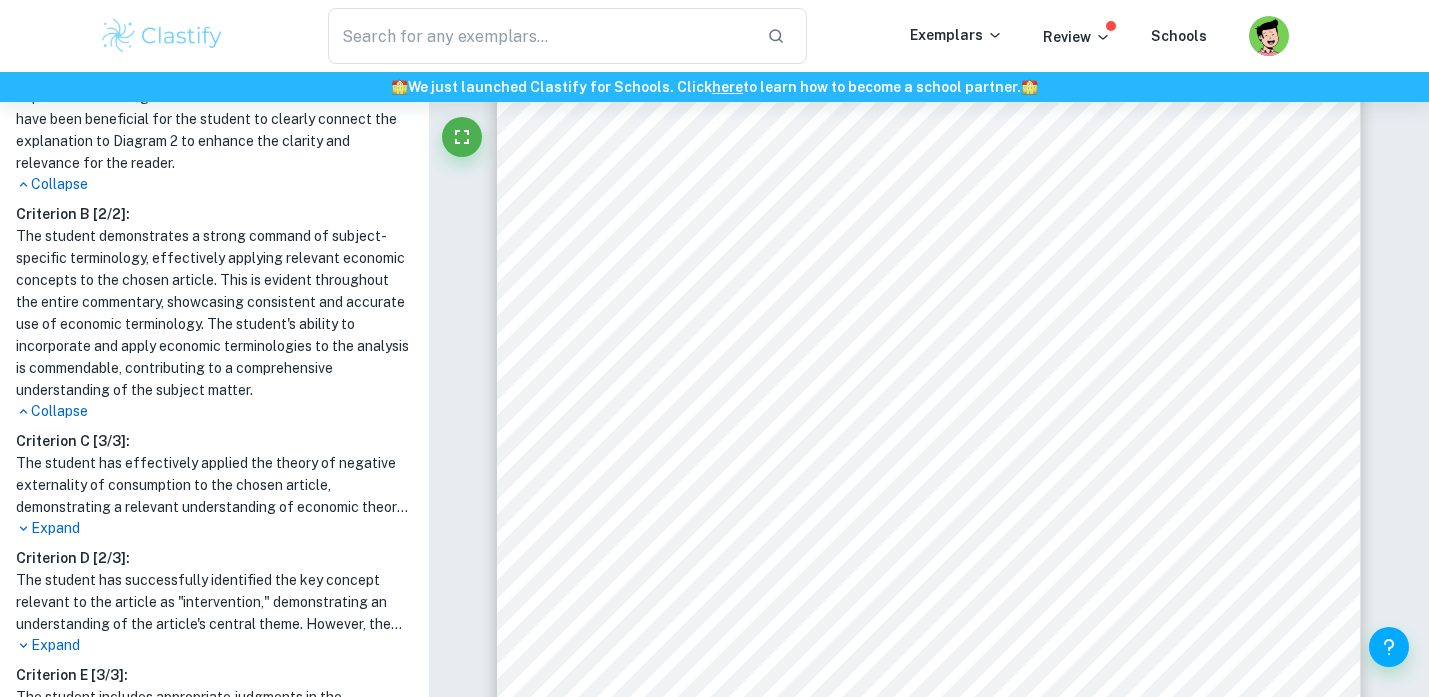scroll, scrollTop: 816, scrollLeft: 0, axis: vertical 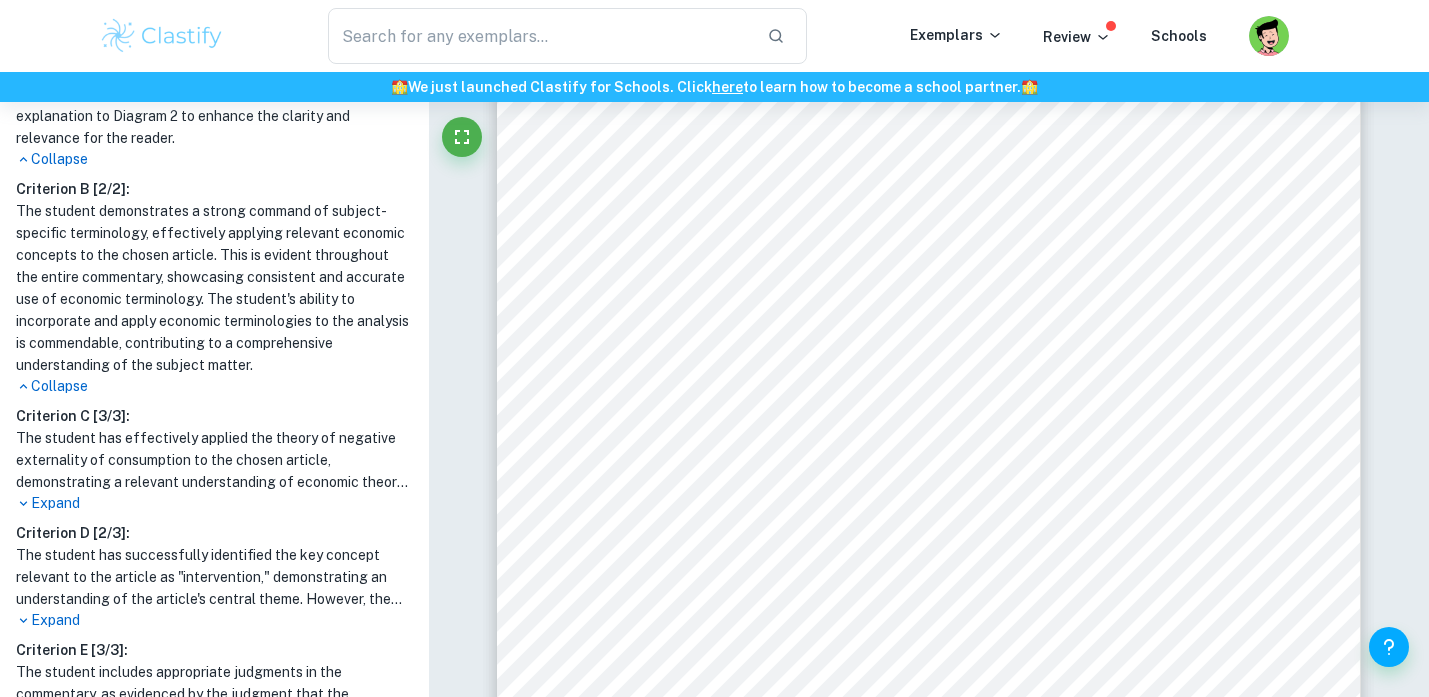 click on "Expand" at bounding box center [214, 503] 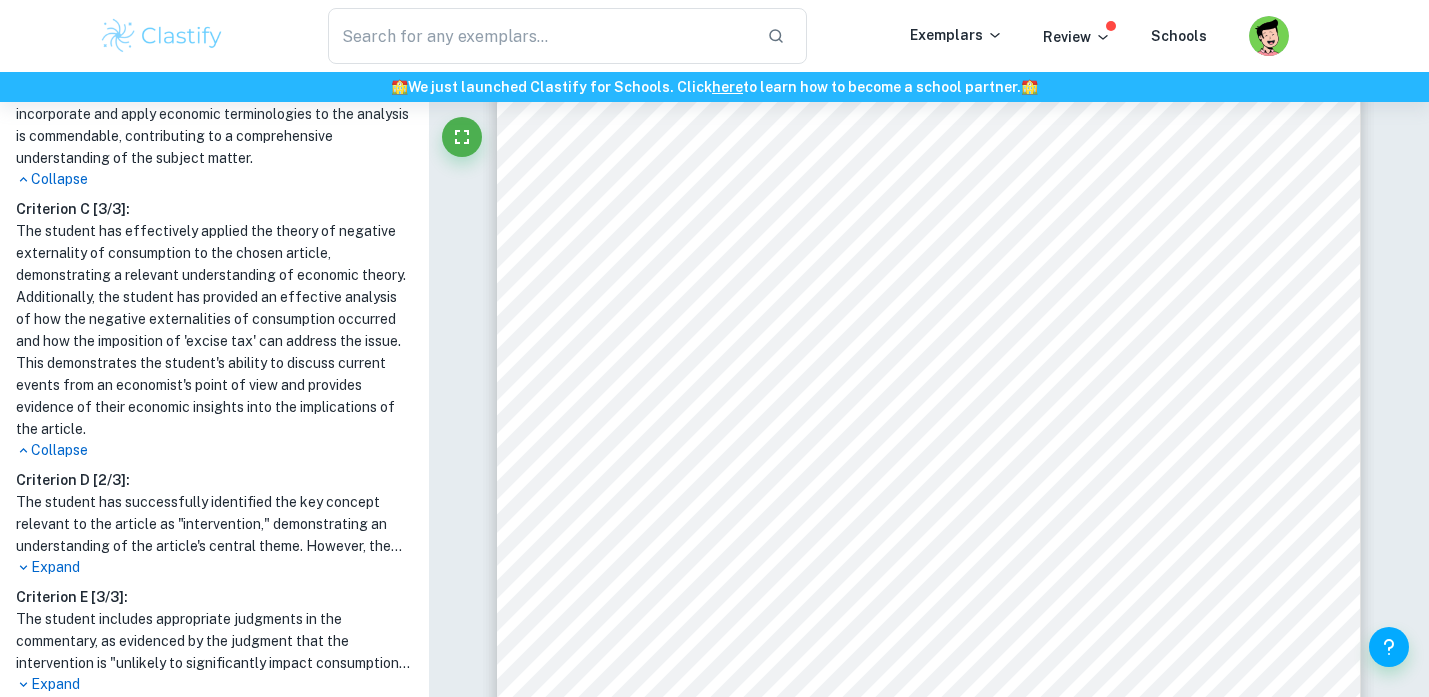 scroll, scrollTop: 1028, scrollLeft: 0, axis: vertical 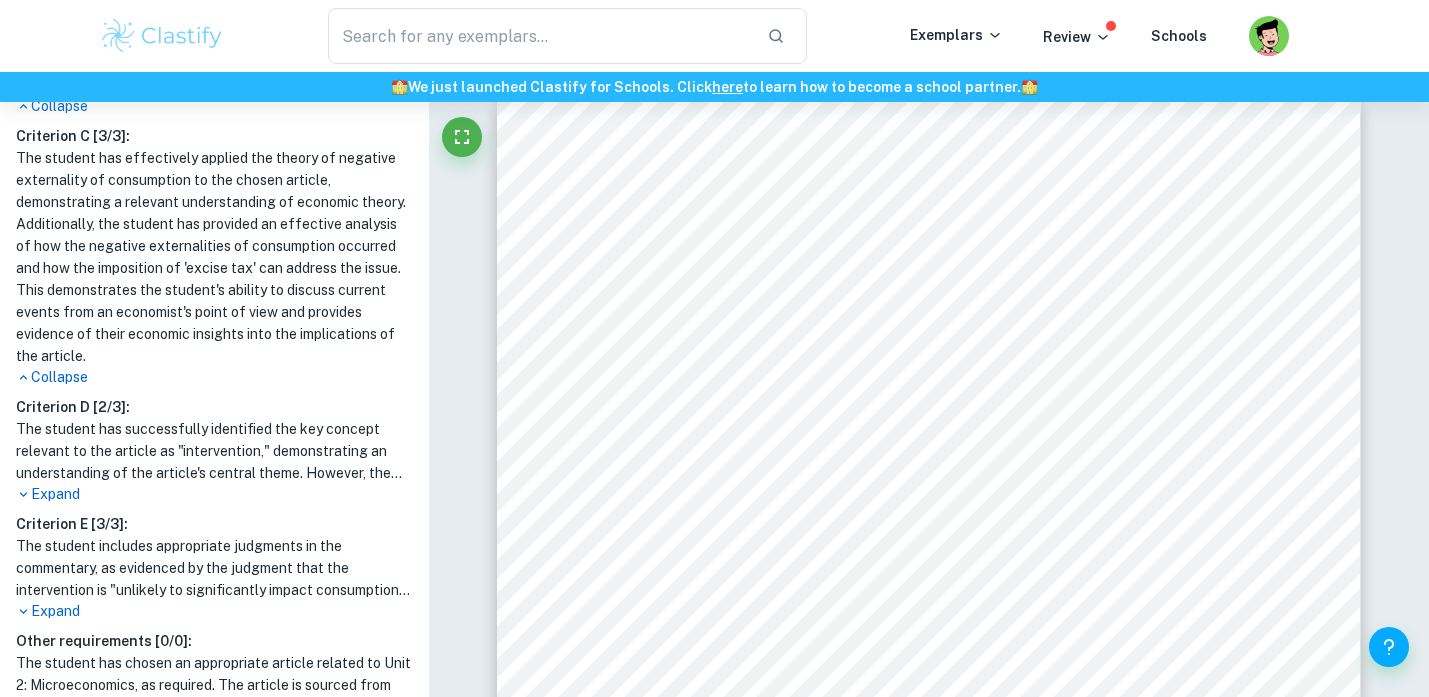 click on "Expand" at bounding box center (214, 494) 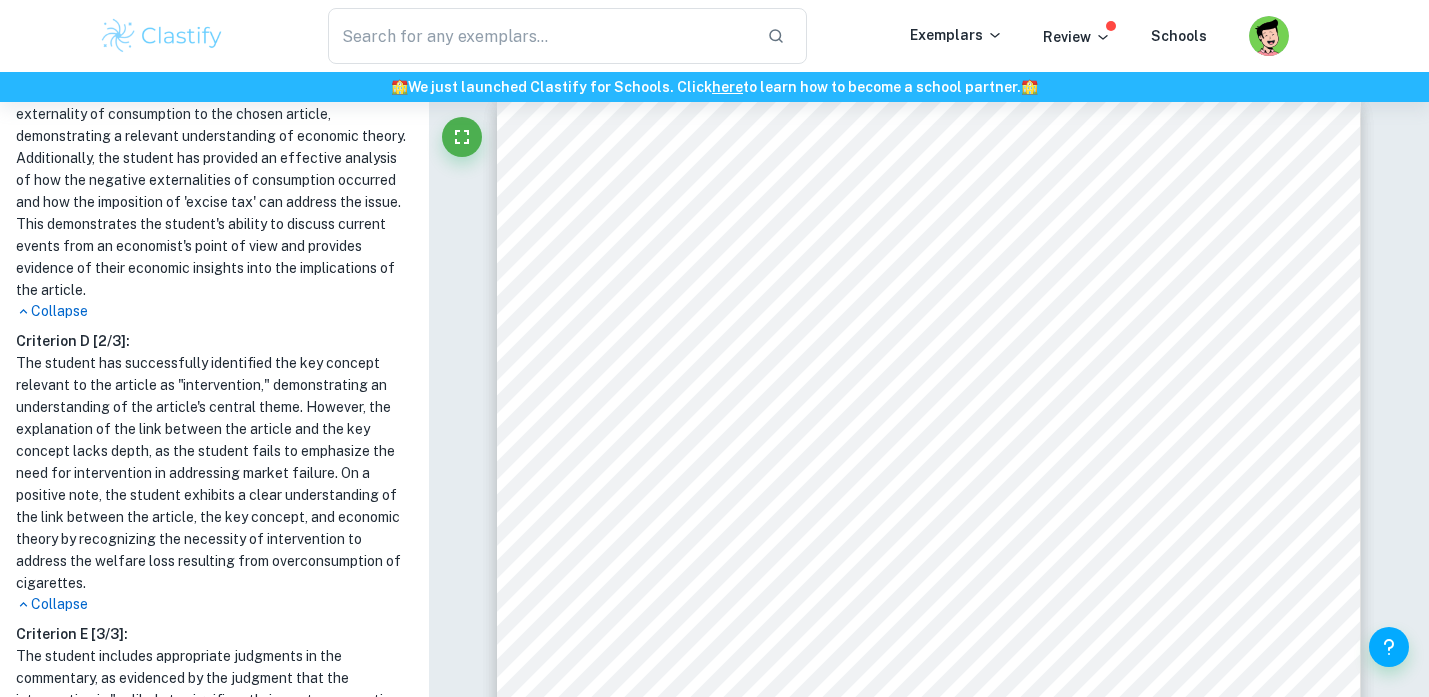 scroll, scrollTop: 1163, scrollLeft: 0, axis: vertical 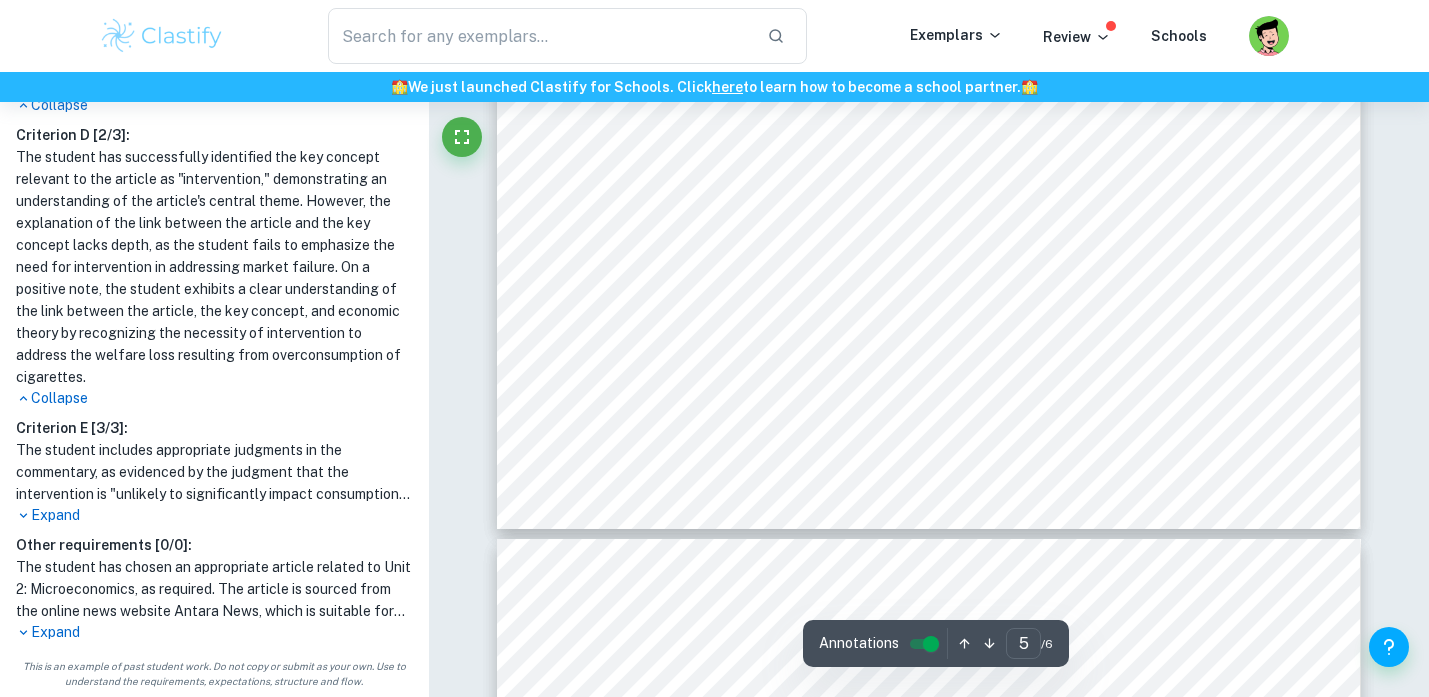 type on "6" 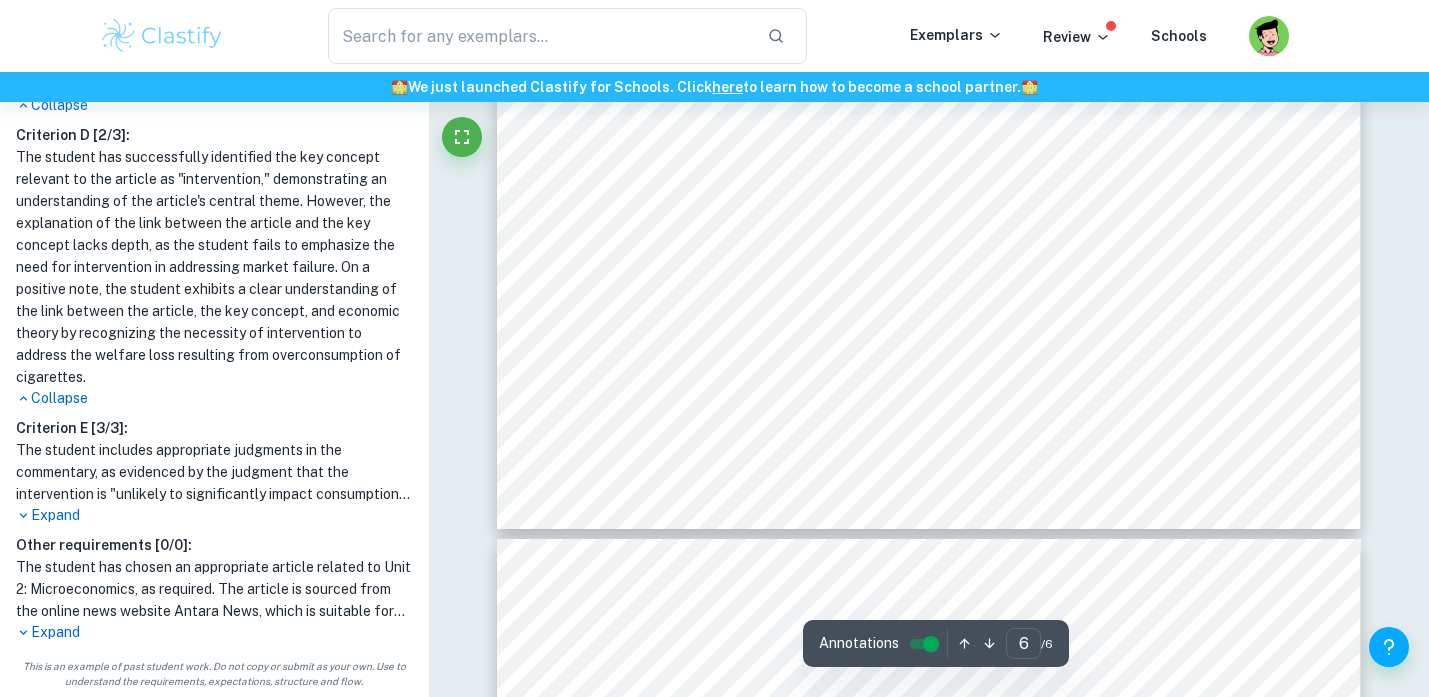 scroll, scrollTop: 6948, scrollLeft: 0, axis: vertical 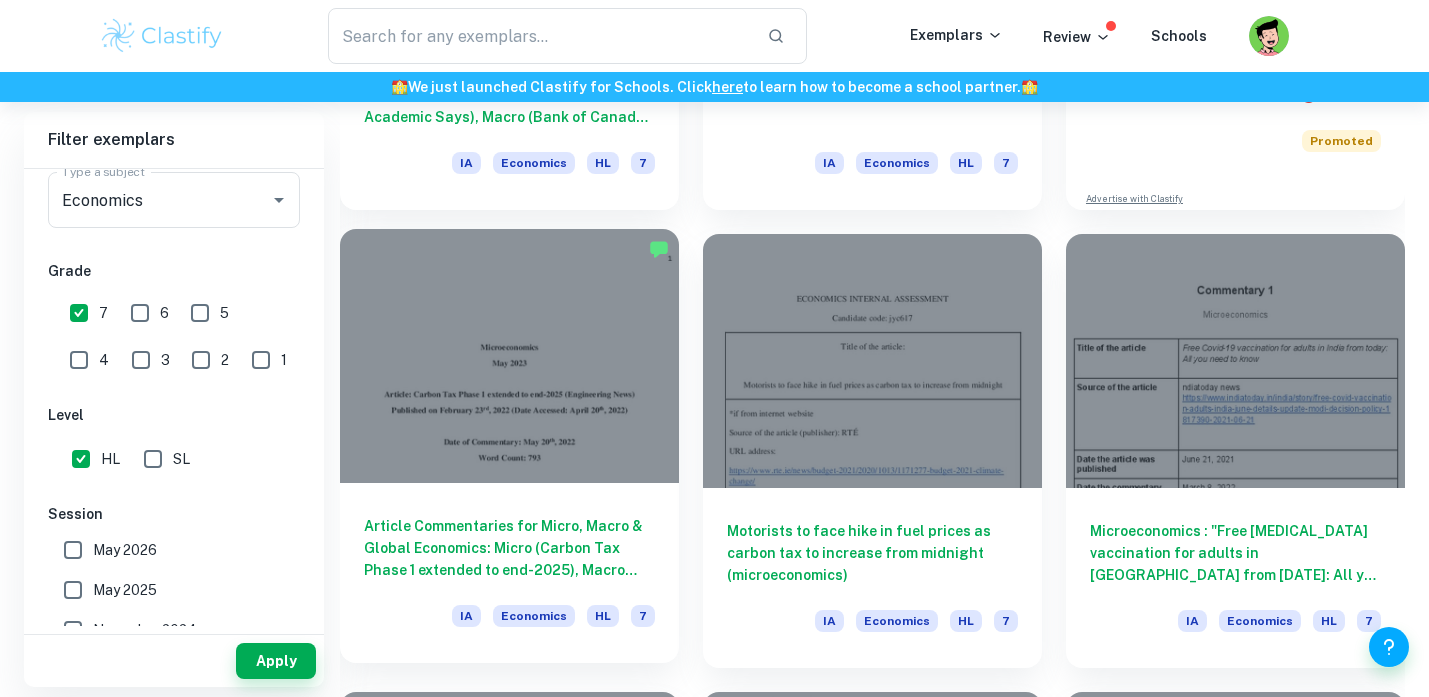 click at bounding box center (509, 356) 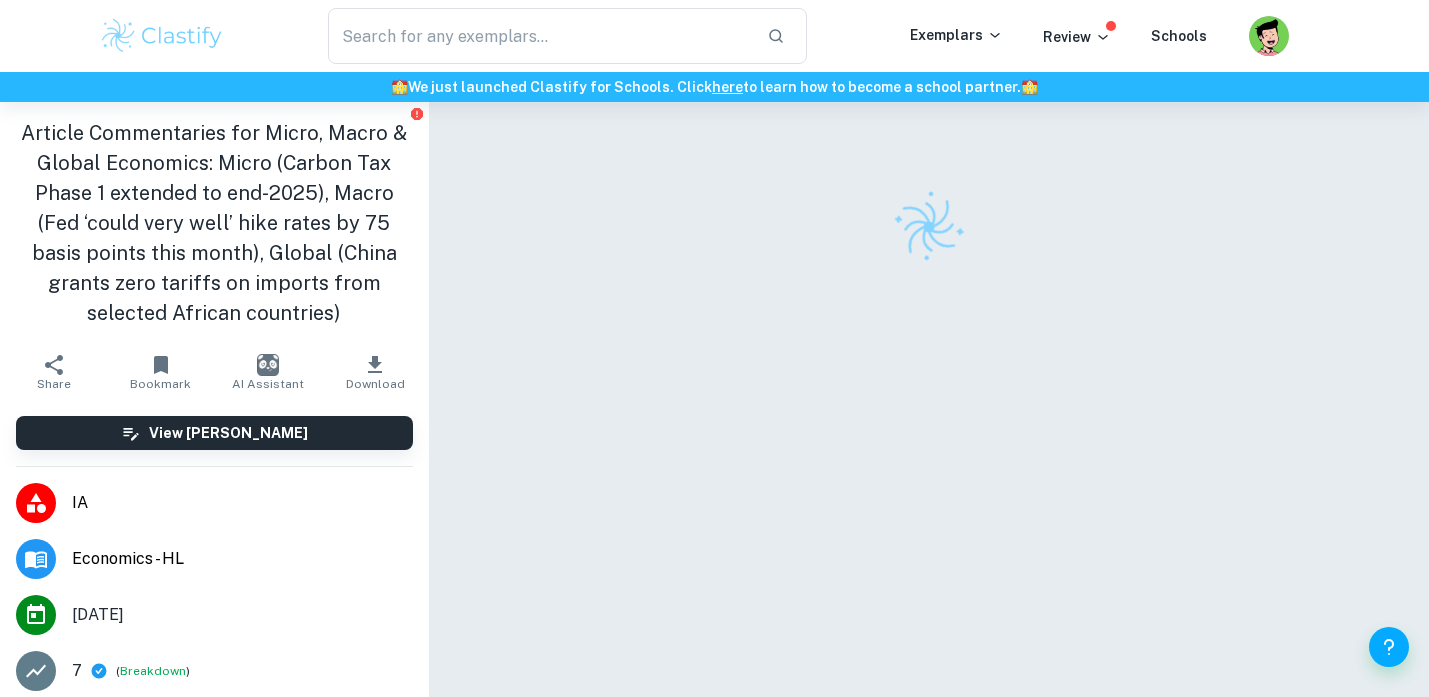 scroll, scrollTop: 102, scrollLeft: 0, axis: vertical 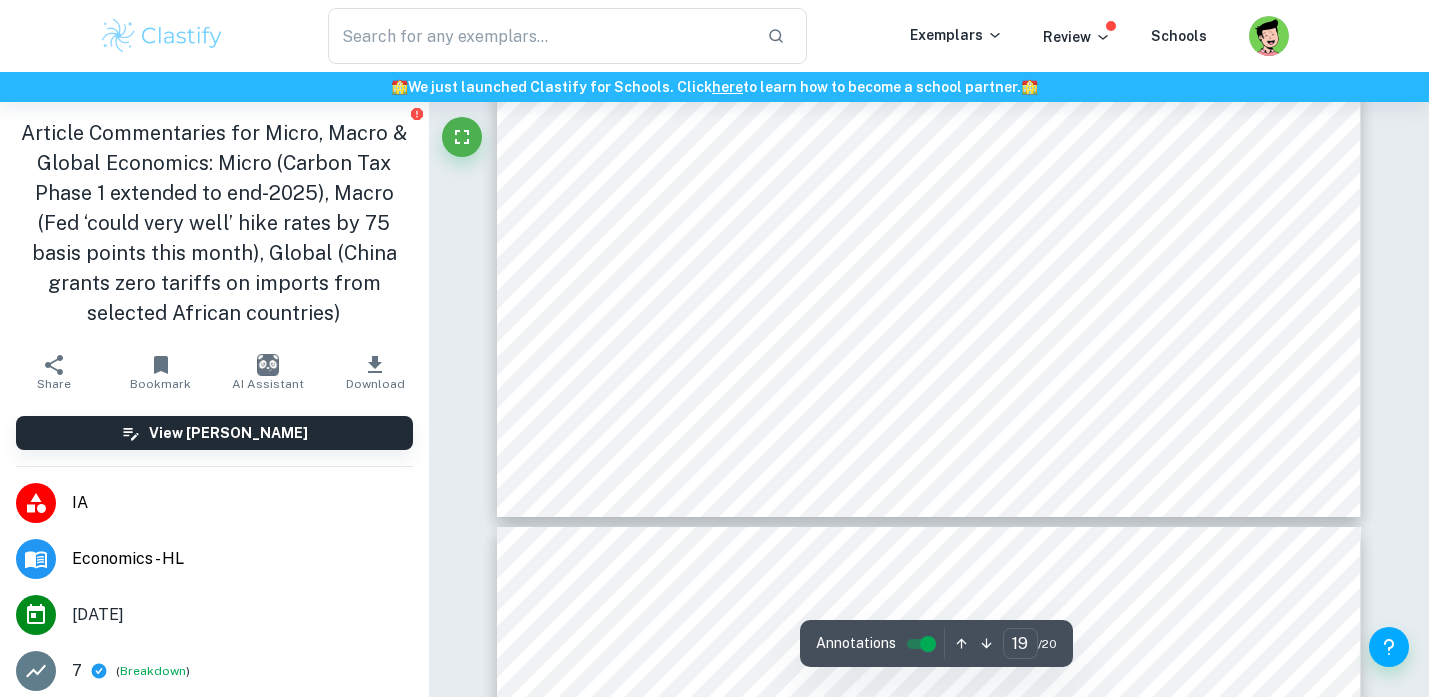 type on "20" 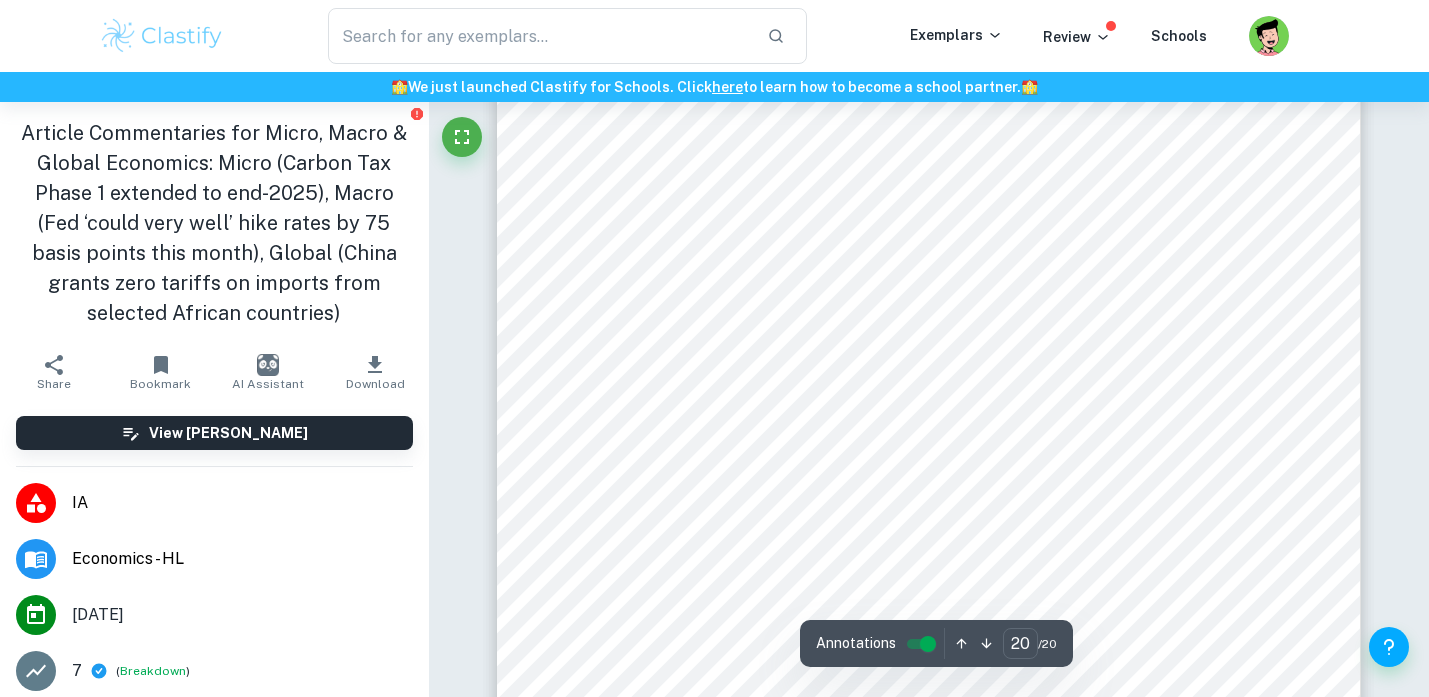 scroll, scrollTop: 22114, scrollLeft: 0, axis: vertical 